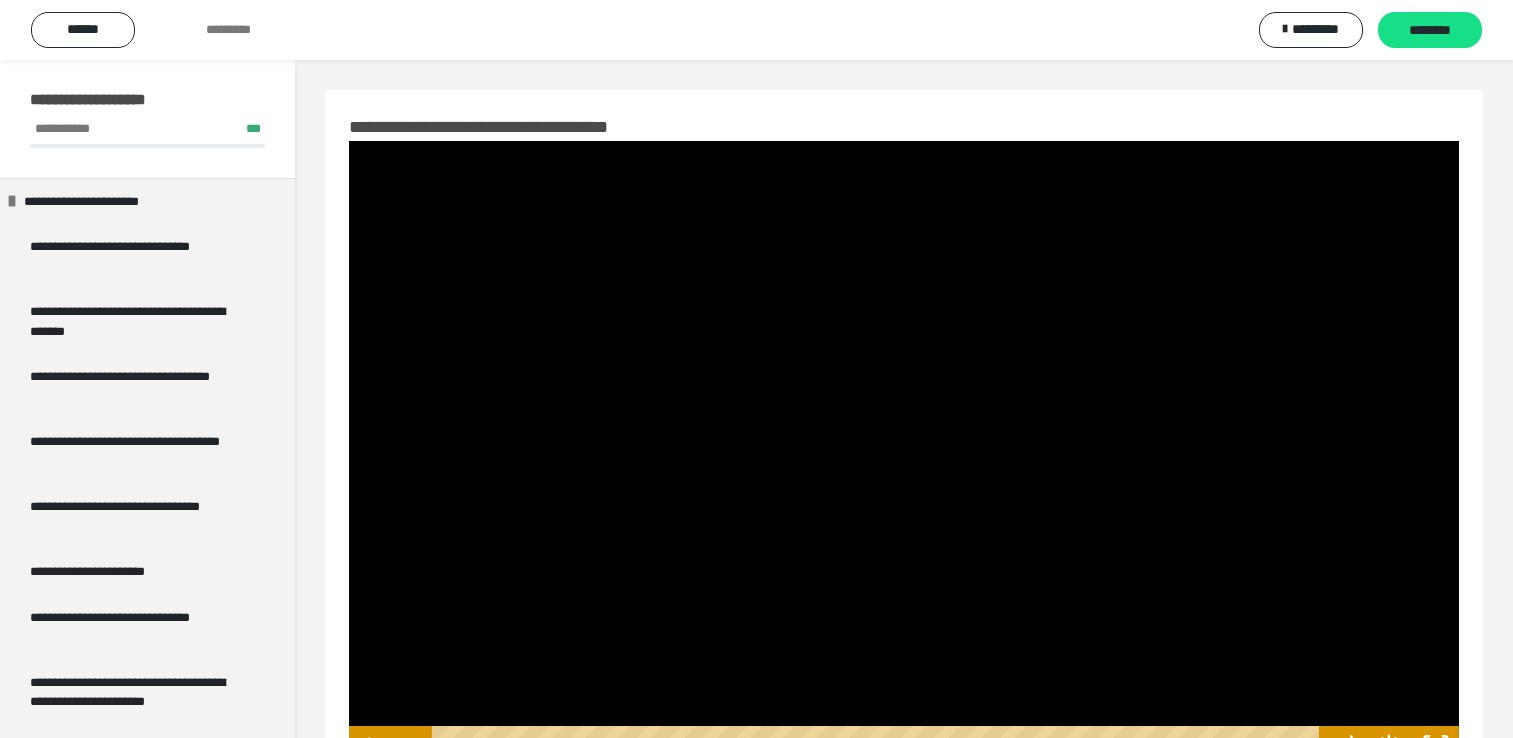 scroll, scrollTop: 60, scrollLeft: 0, axis: vertical 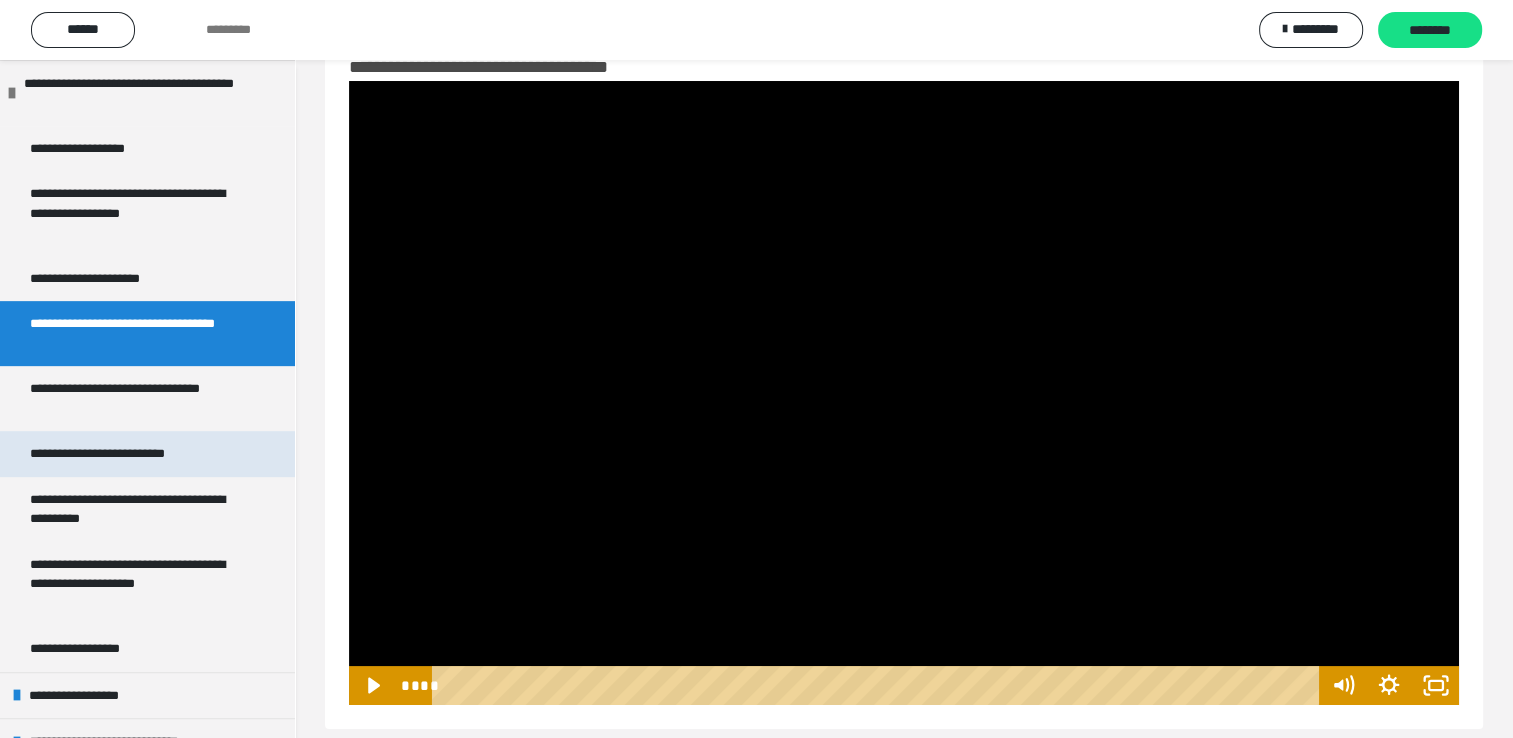 click on "**********" at bounding box center (129, 454) 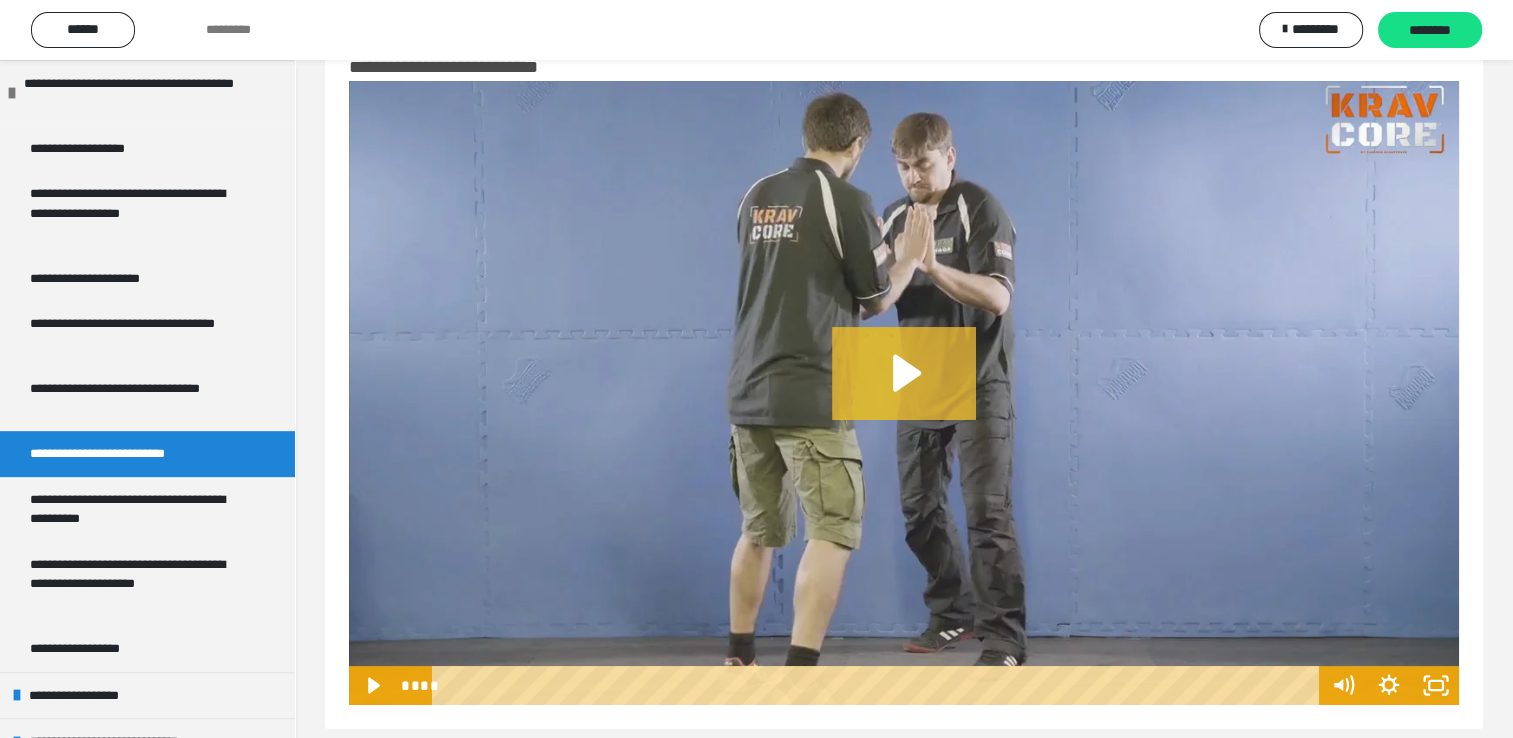 click 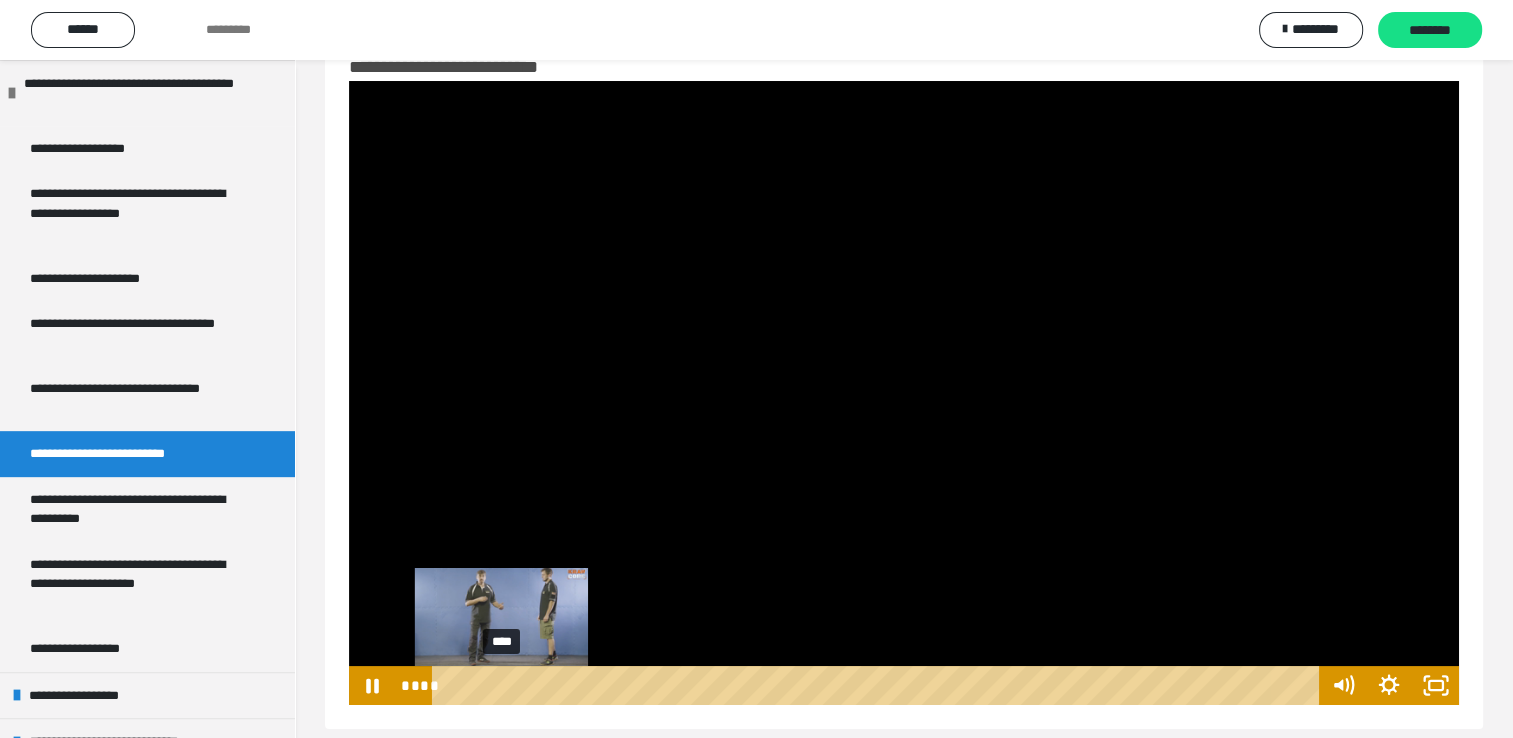 click on "****" at bounding box center (878, 685) 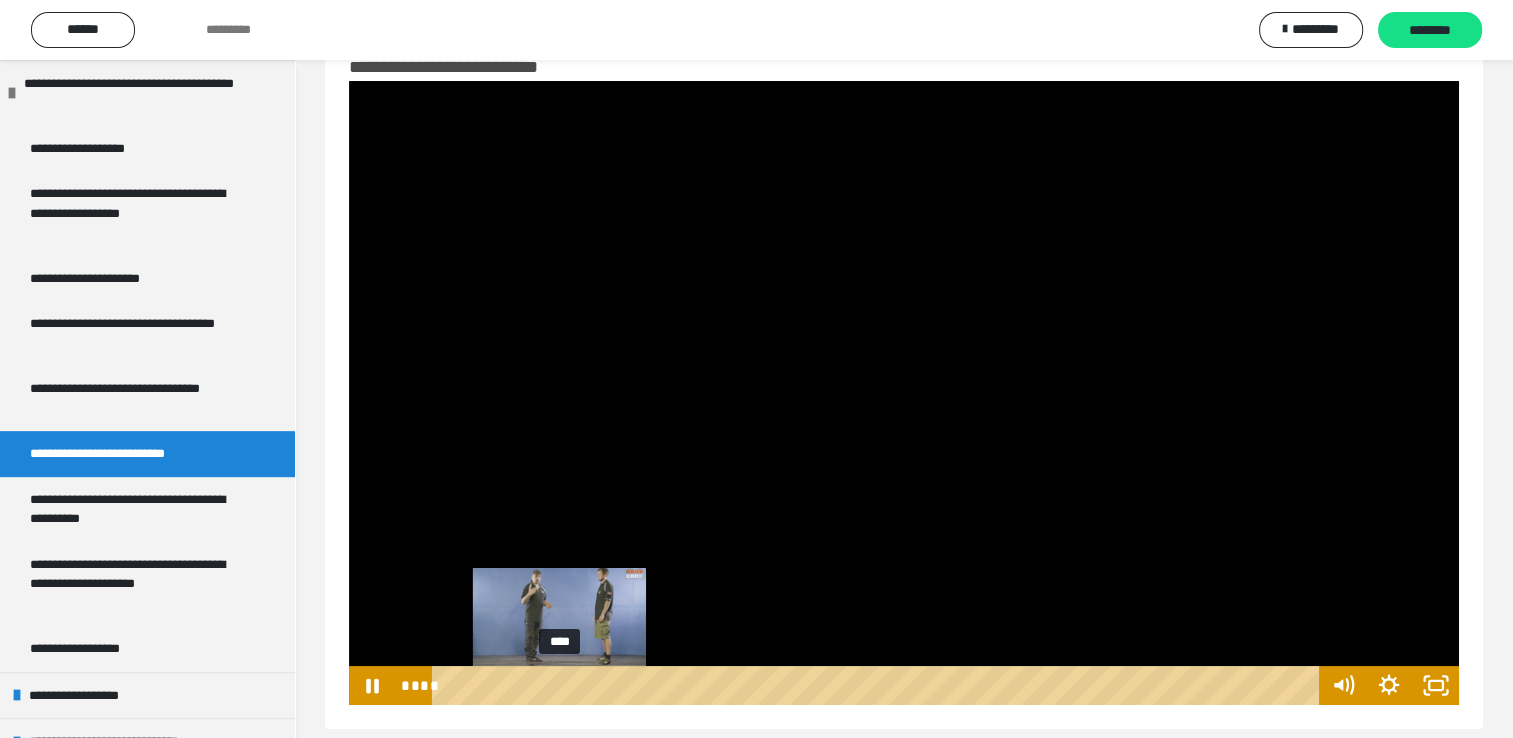 click on "****" at bounding box center (878, 685) 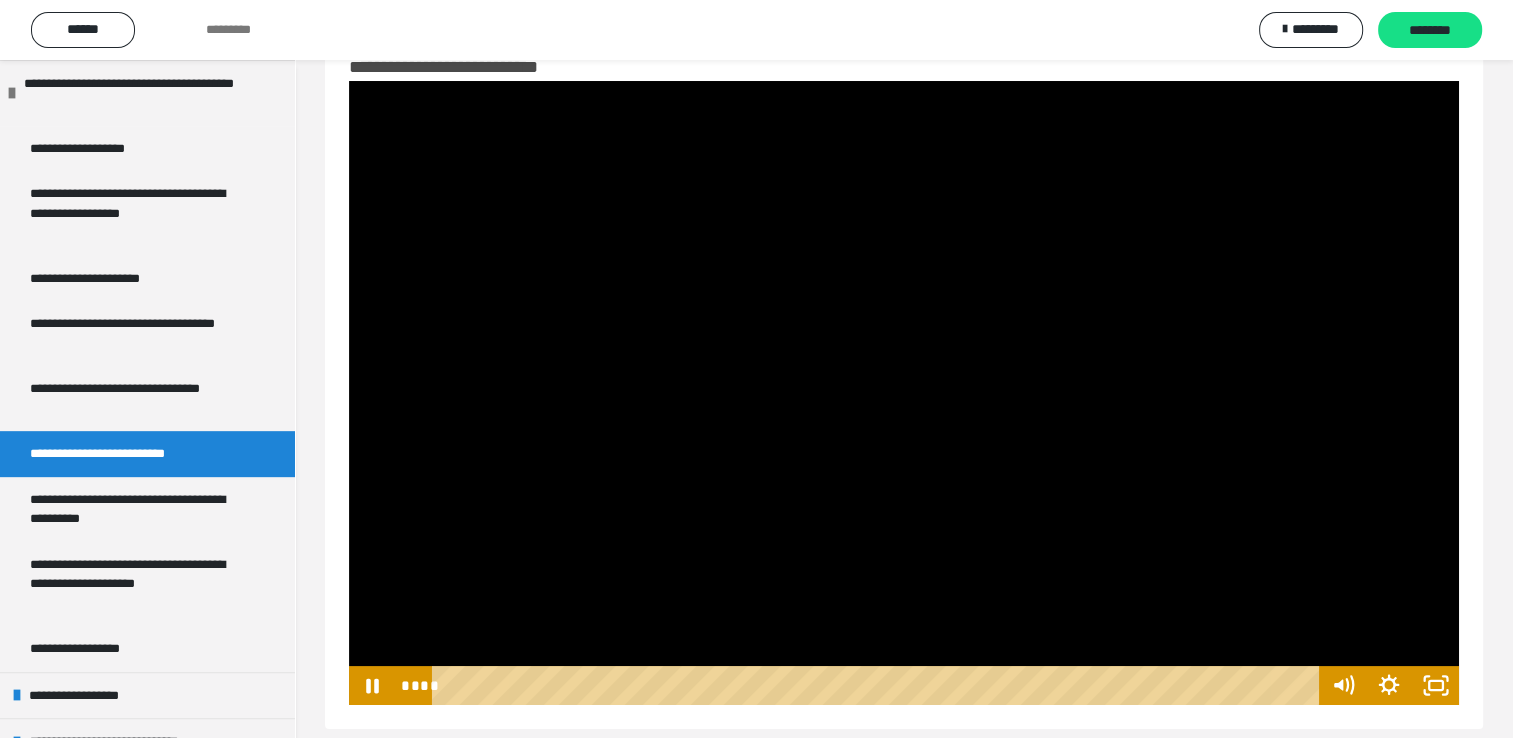 click at bounding box center [904, 393] 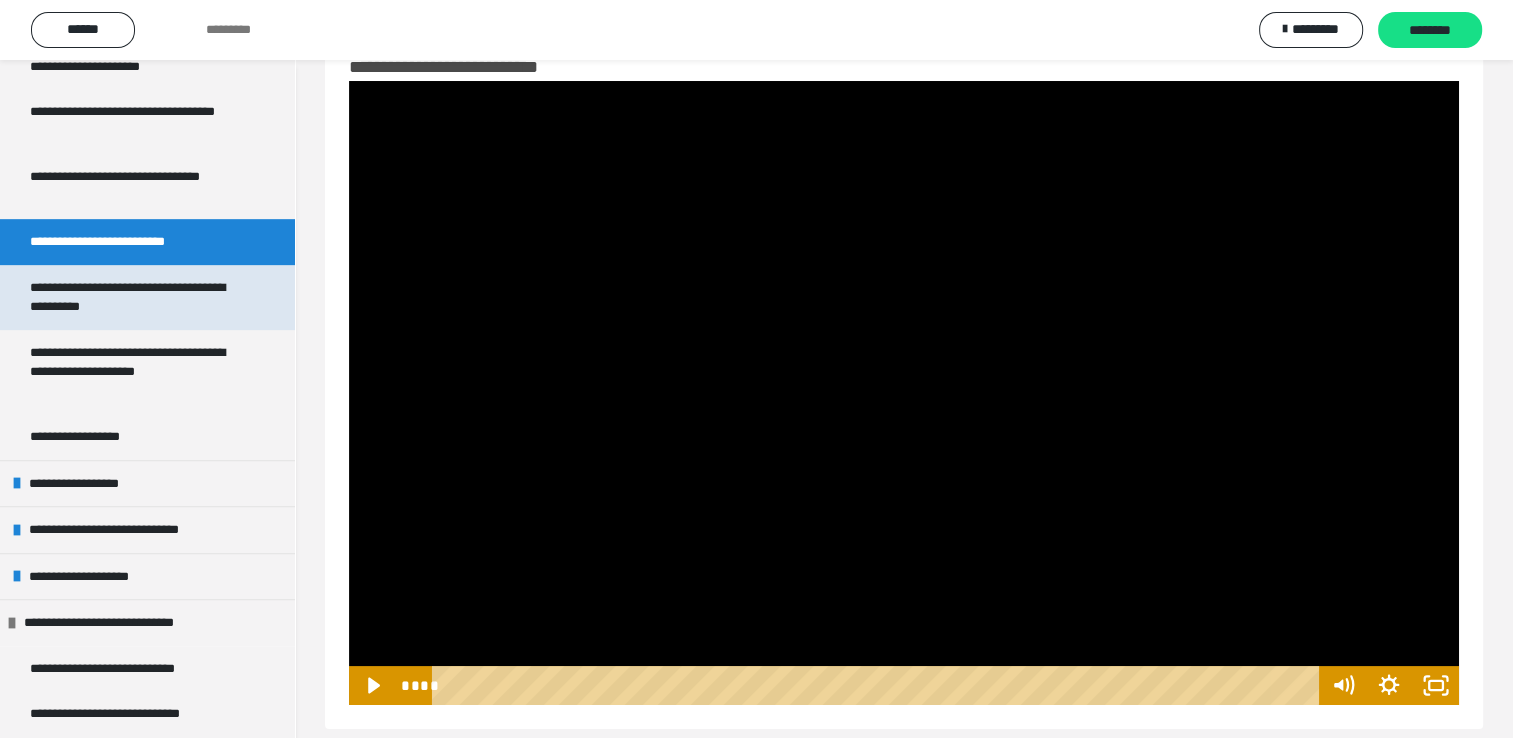 scroll, scrollTop: 1100, scrollLeft: 0, axis: vertical 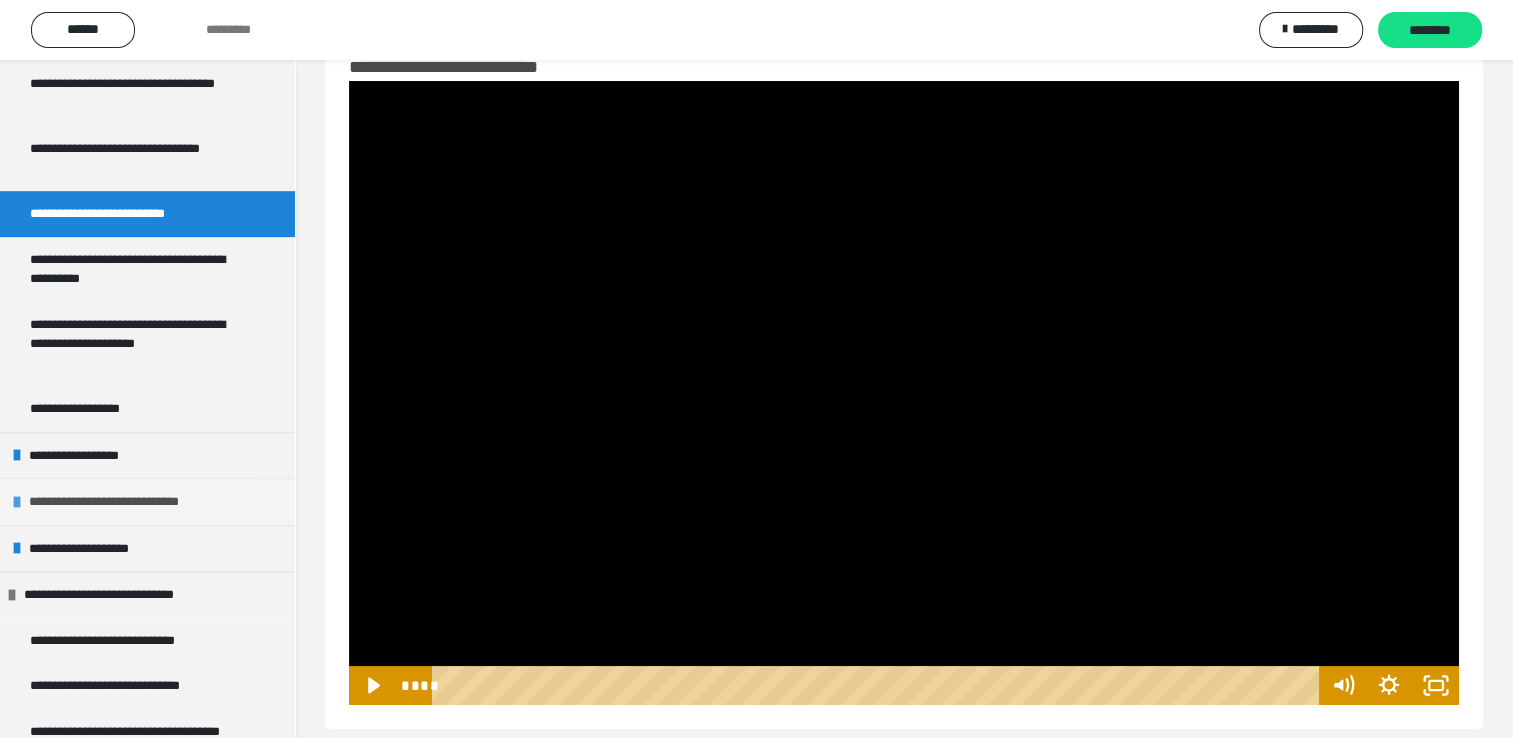click on "**********" at bounding box center (123, 502) 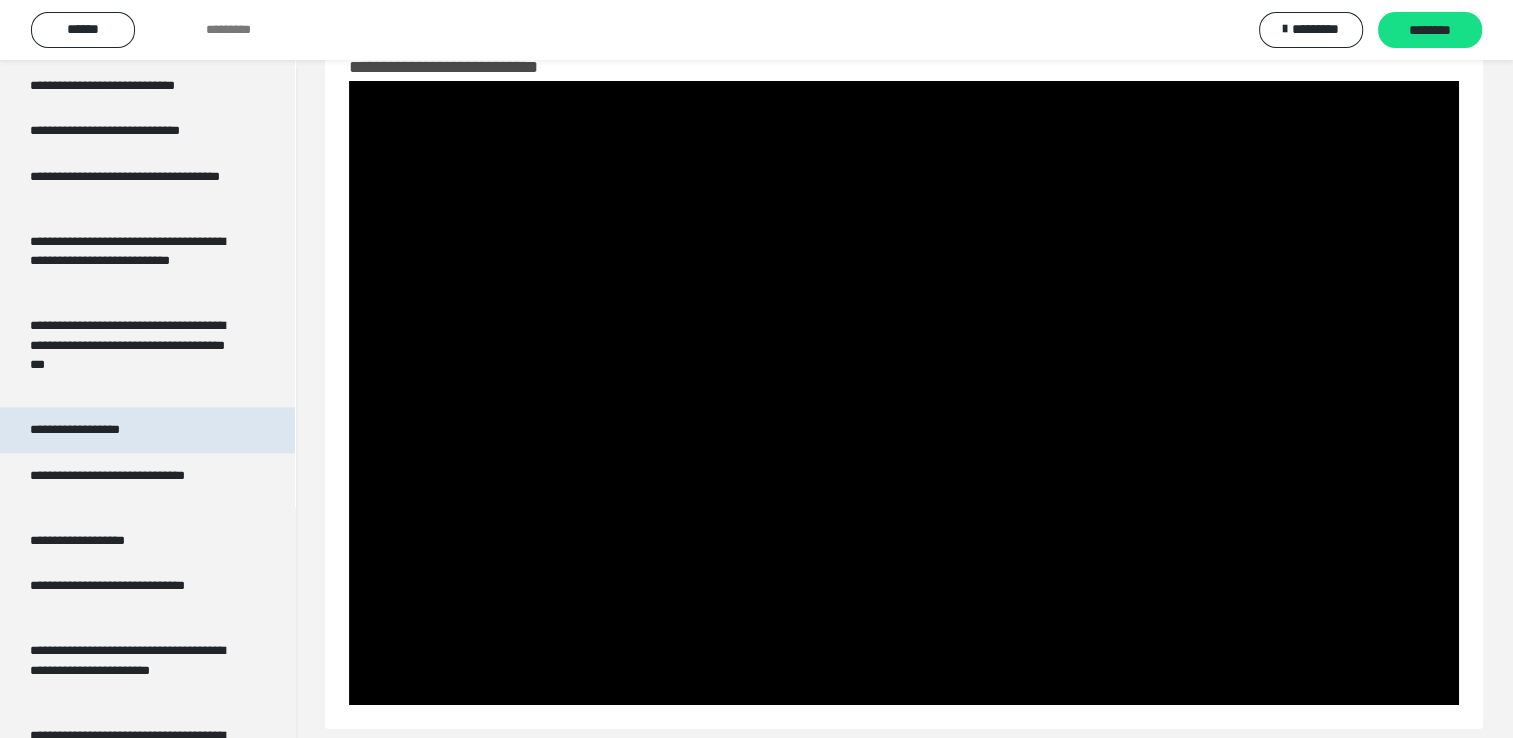 scroll, scrollTop: 1743, scrollLeft: 0, axis: vertical 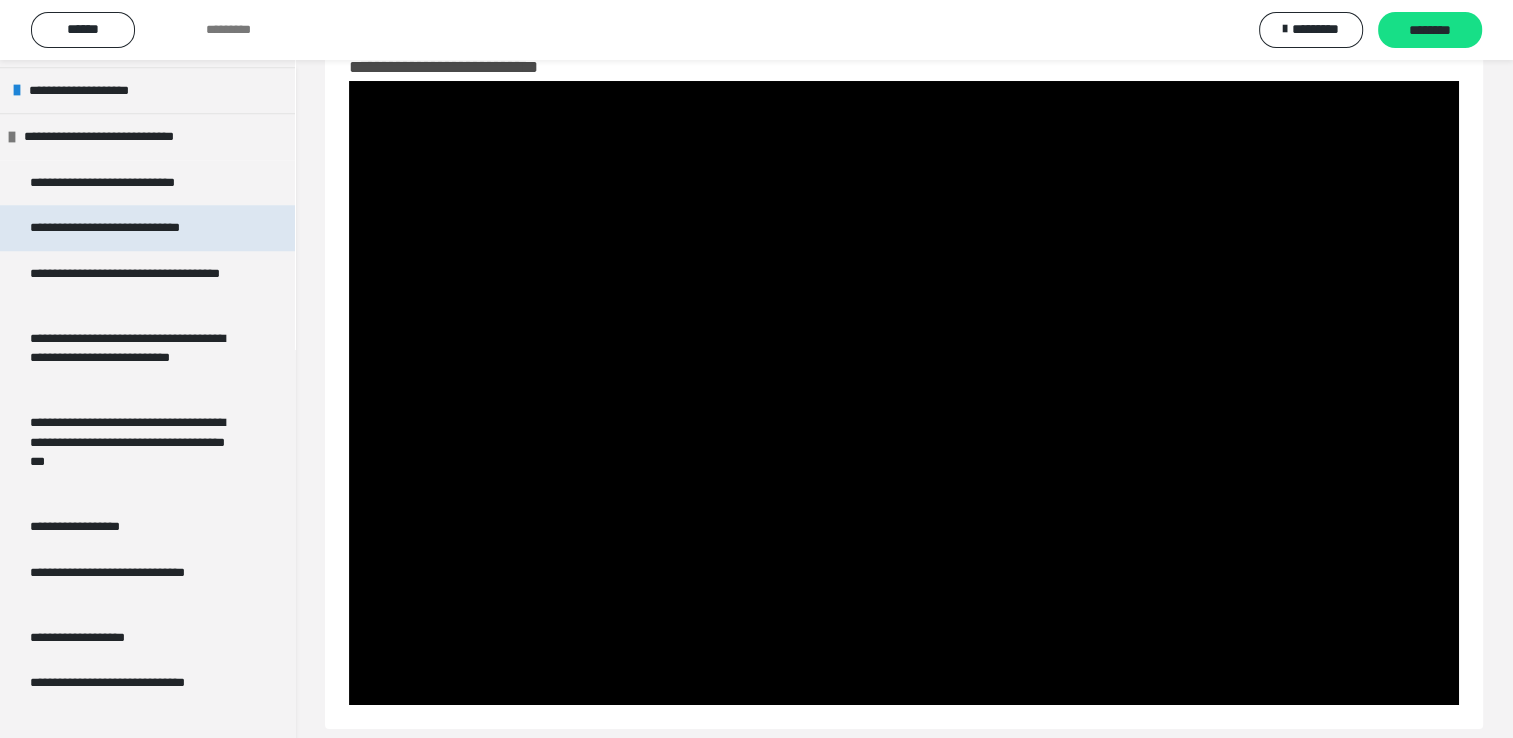 click on "**********" at bounding box center (123, 228) 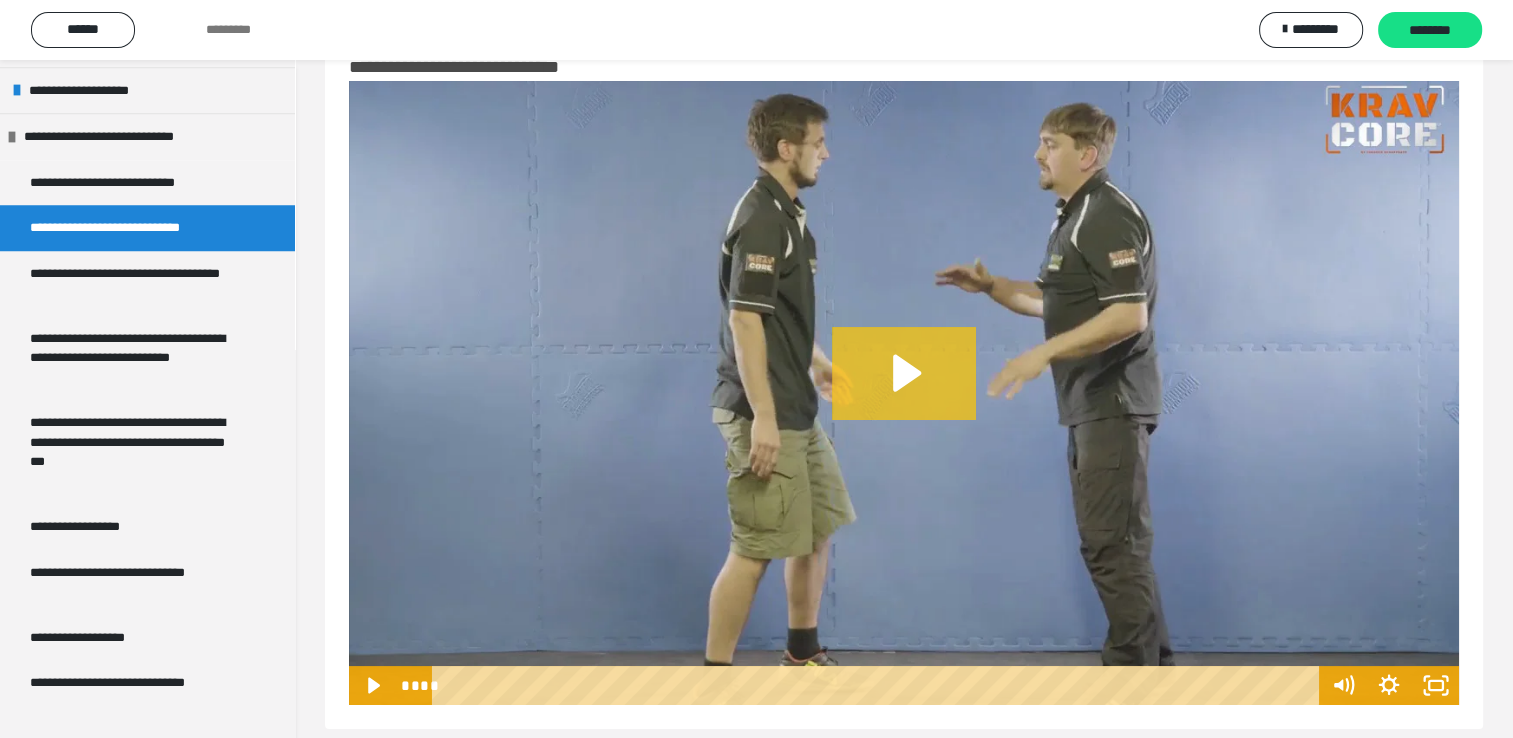click 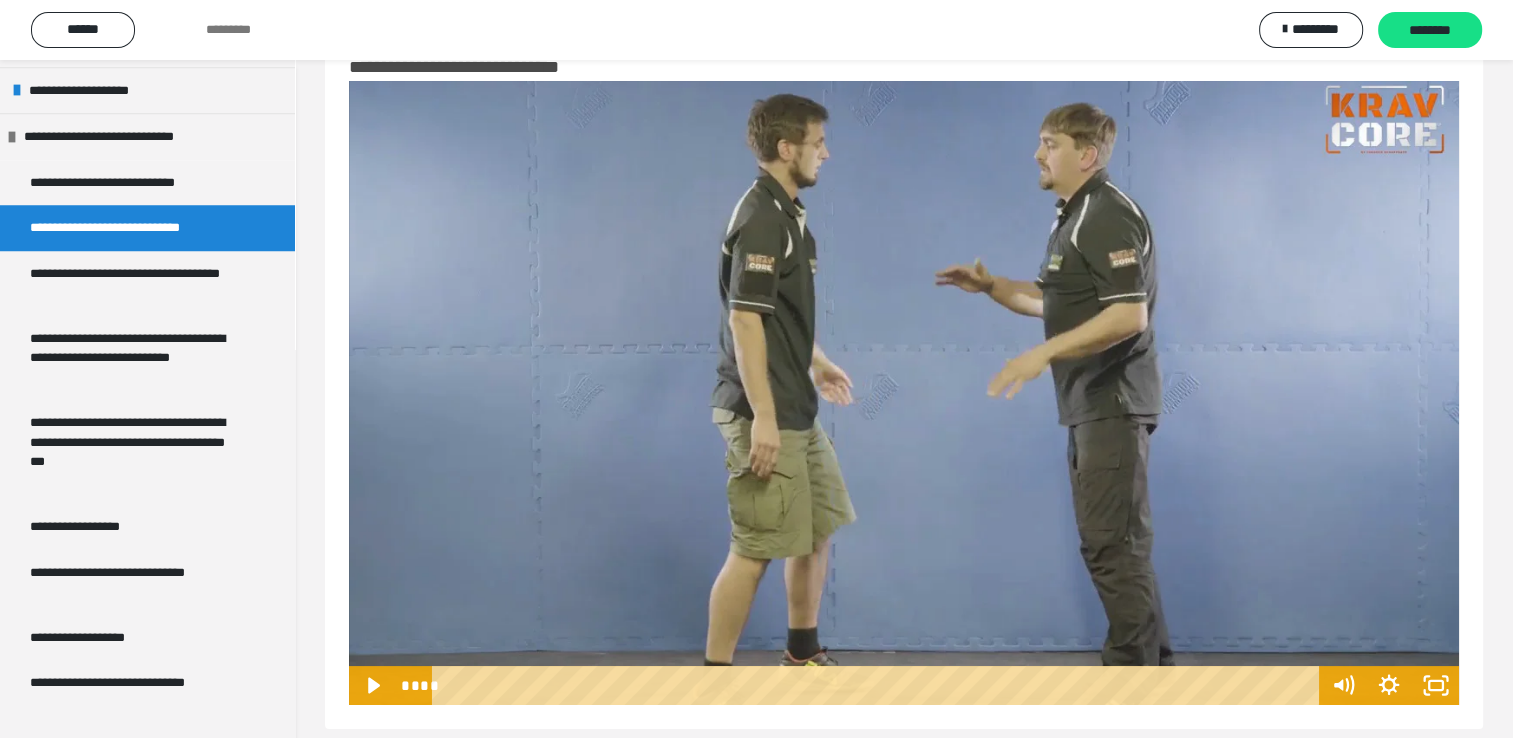 type 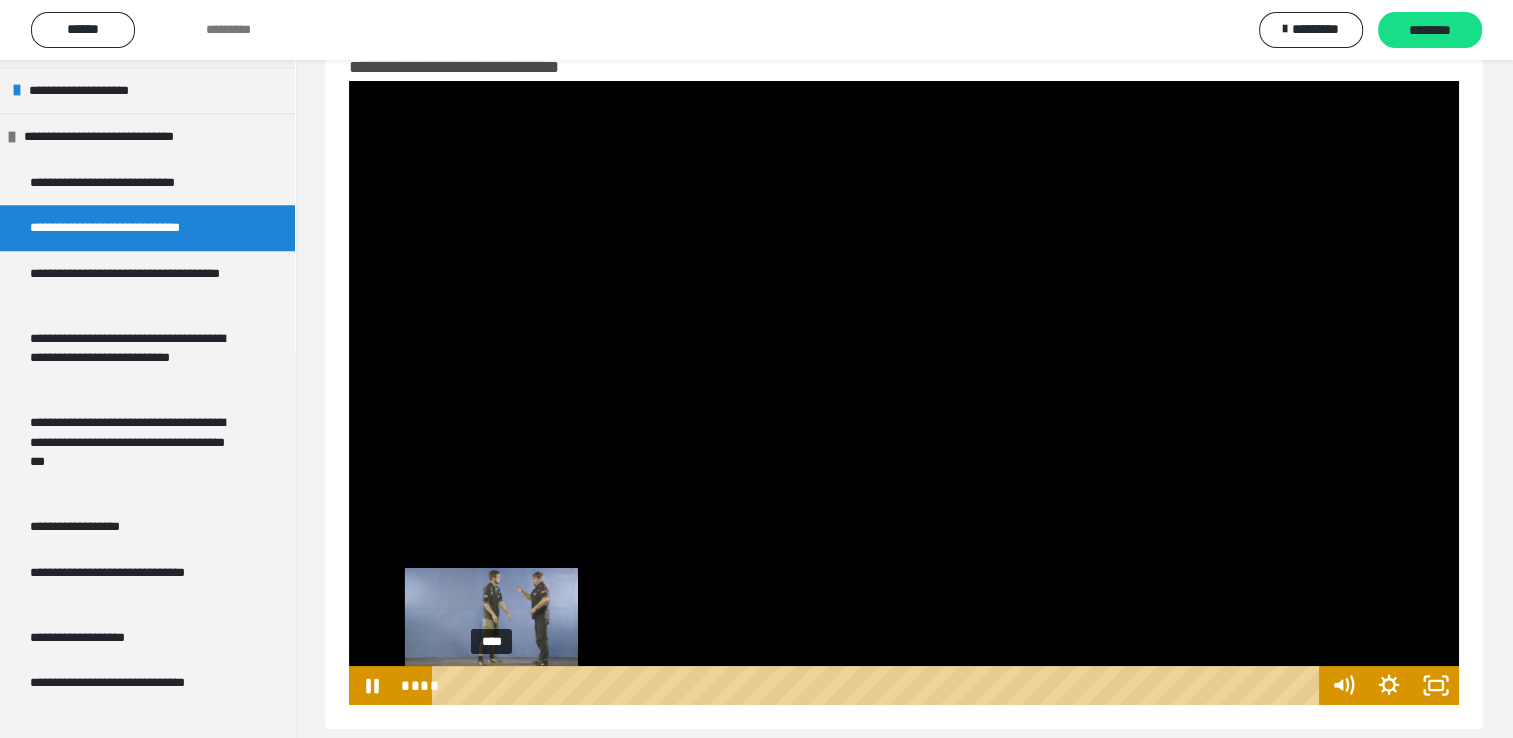 click on "****" at bounding box center (878, 685) 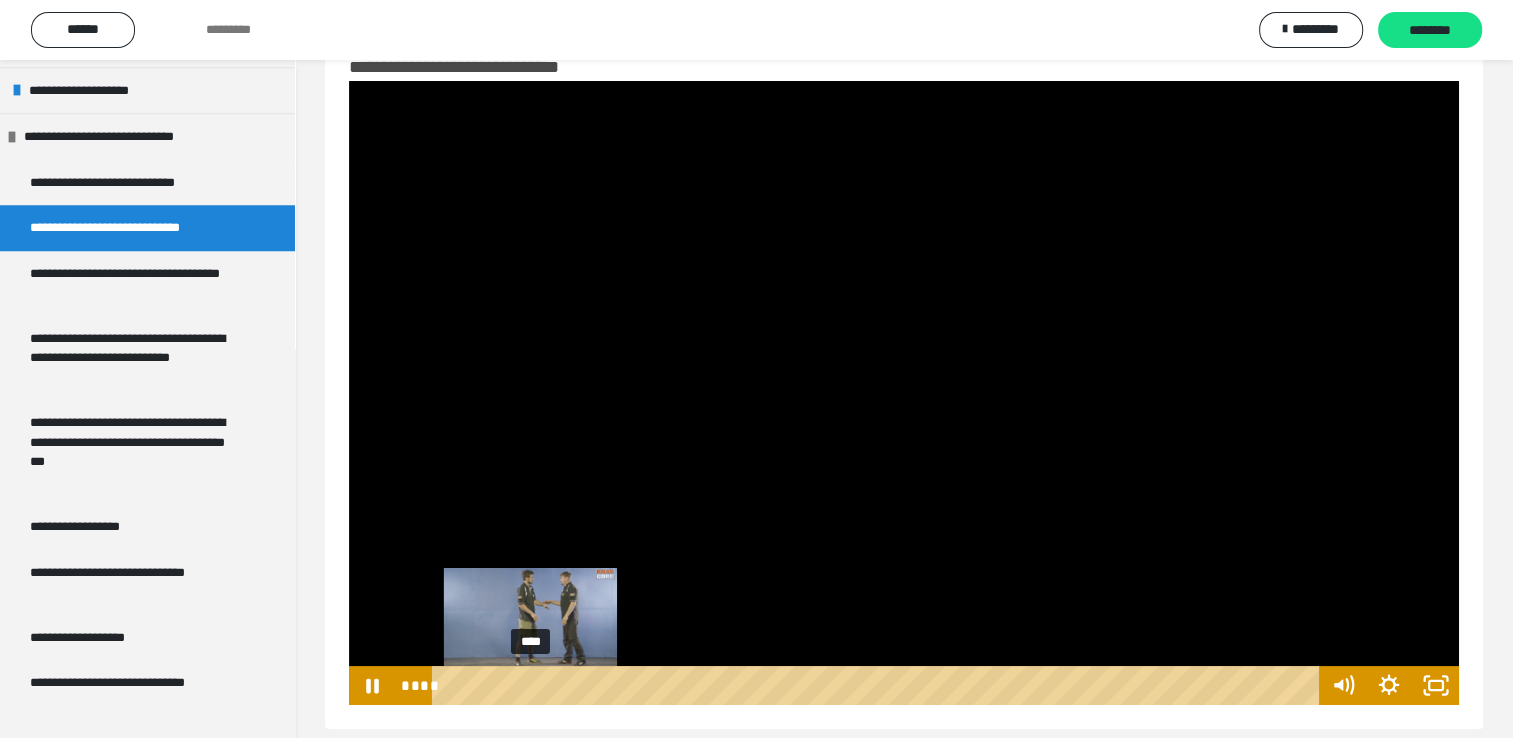 click on "****" at bounding box center (878, 685) 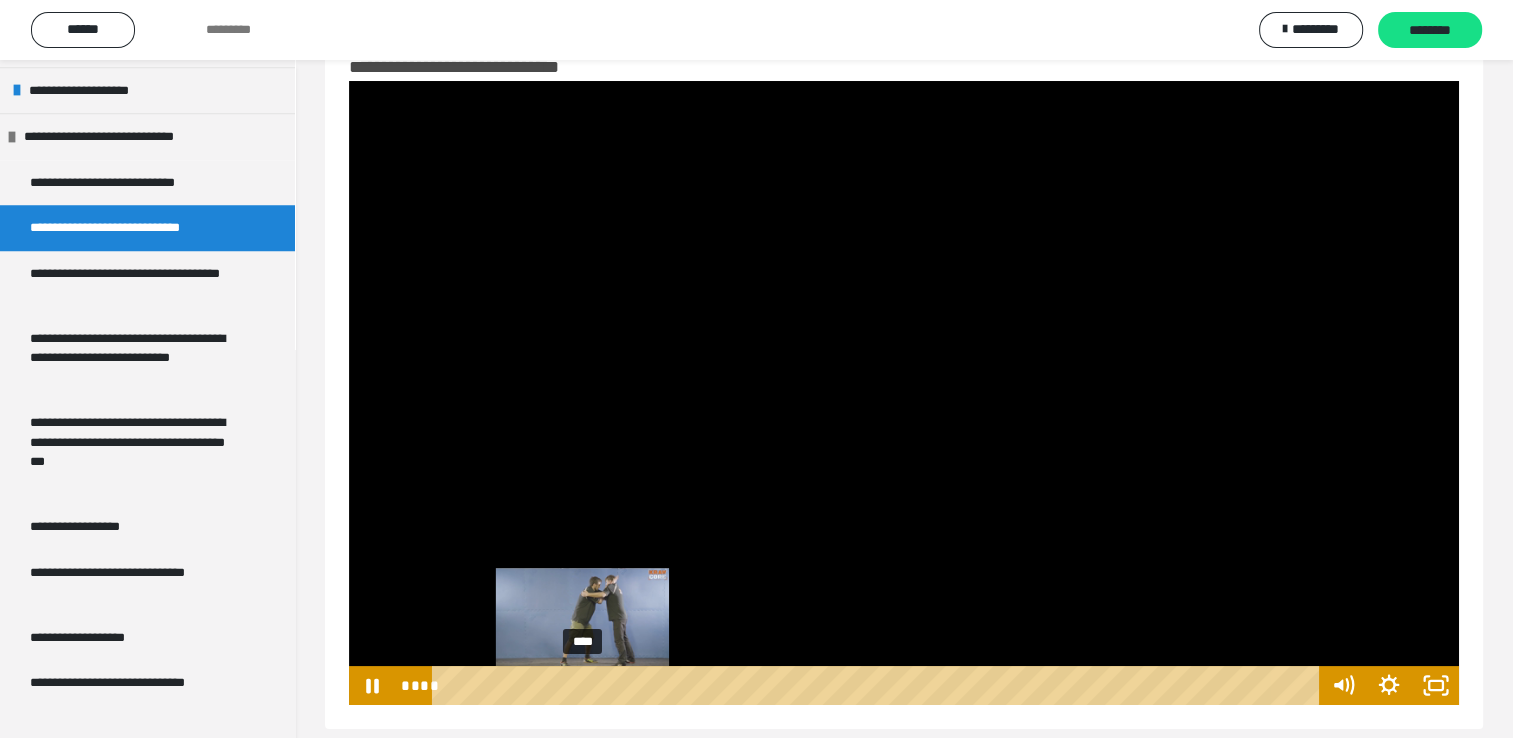 click on "****" at bounding box center [878, 685] 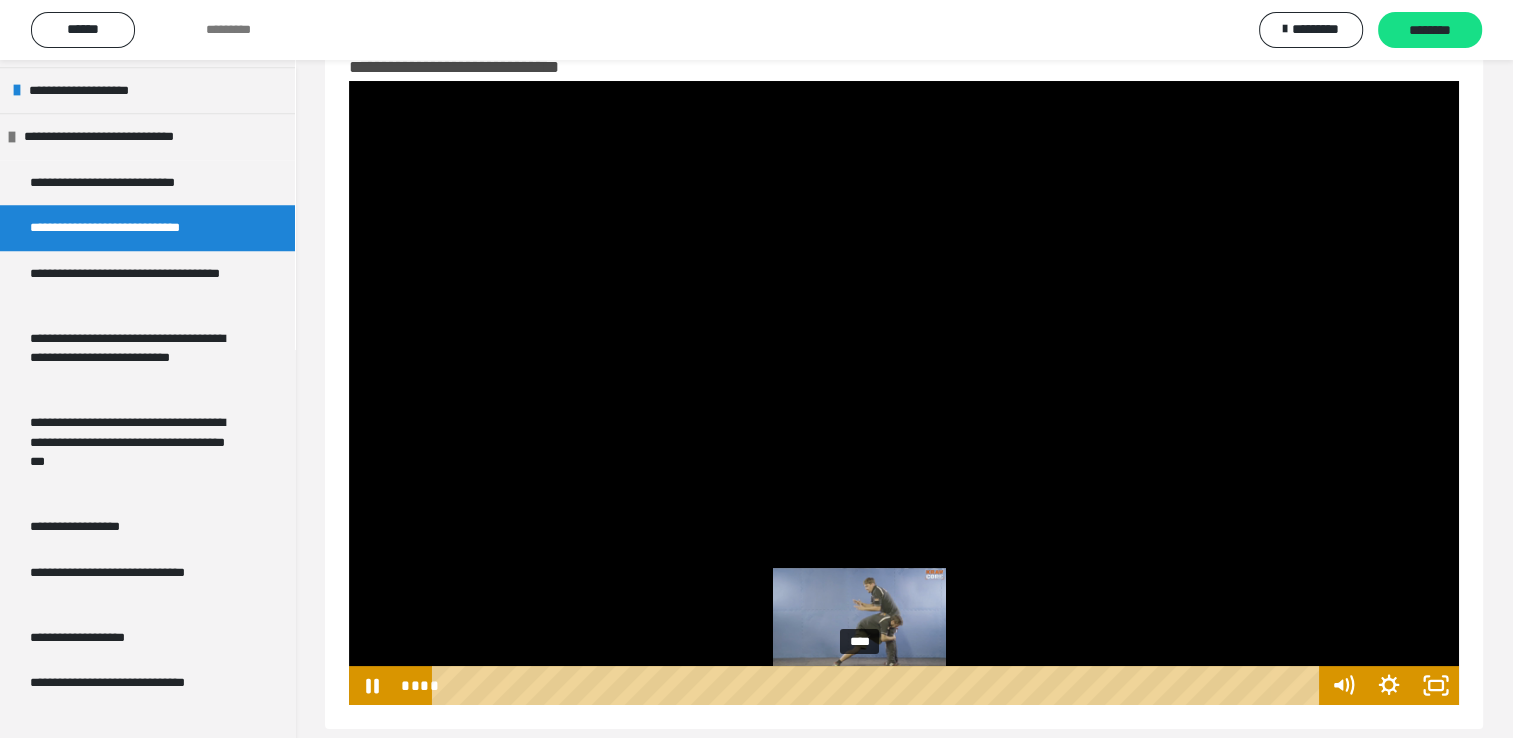 click on "****" at bounding box center [878, 685] 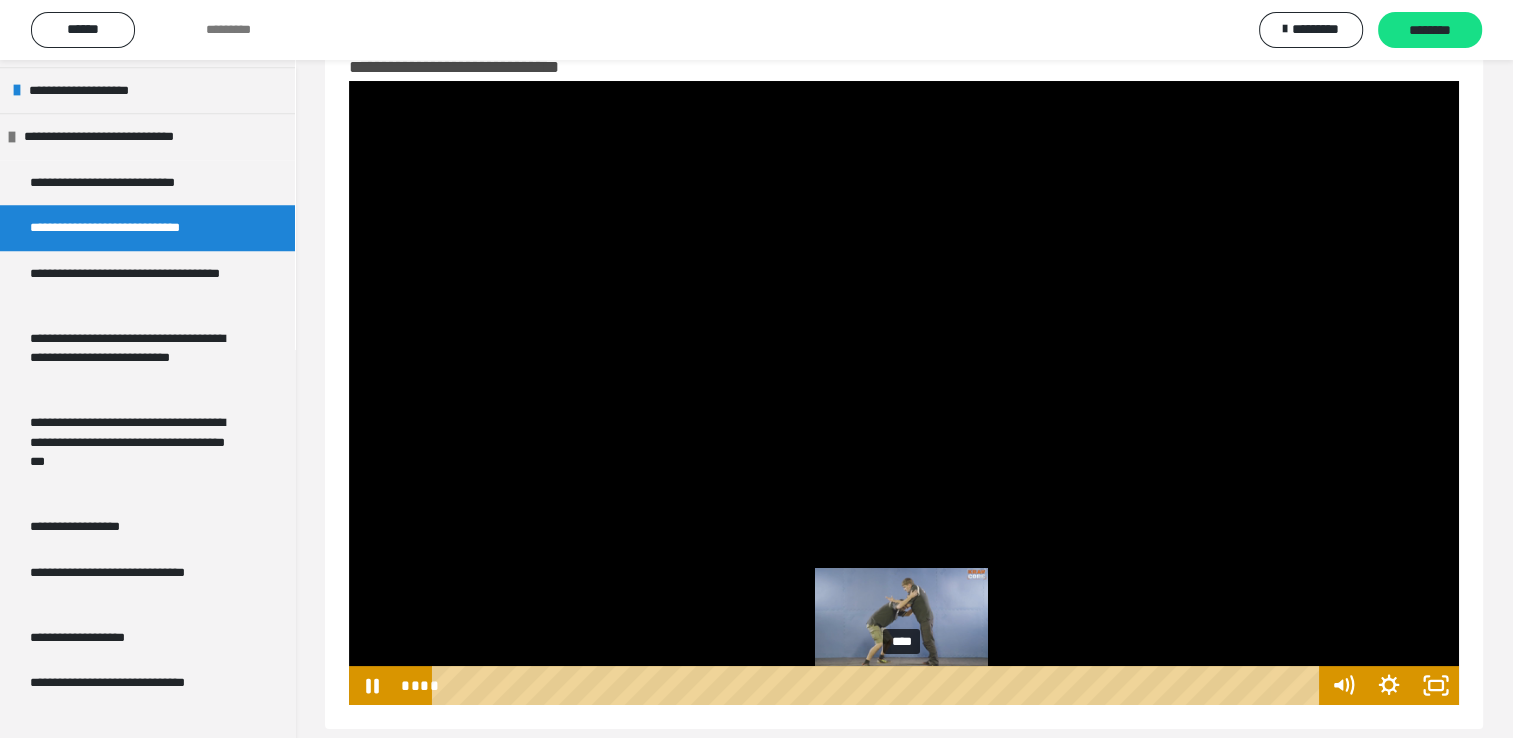 click on "****" at bounding box center (878, 685) 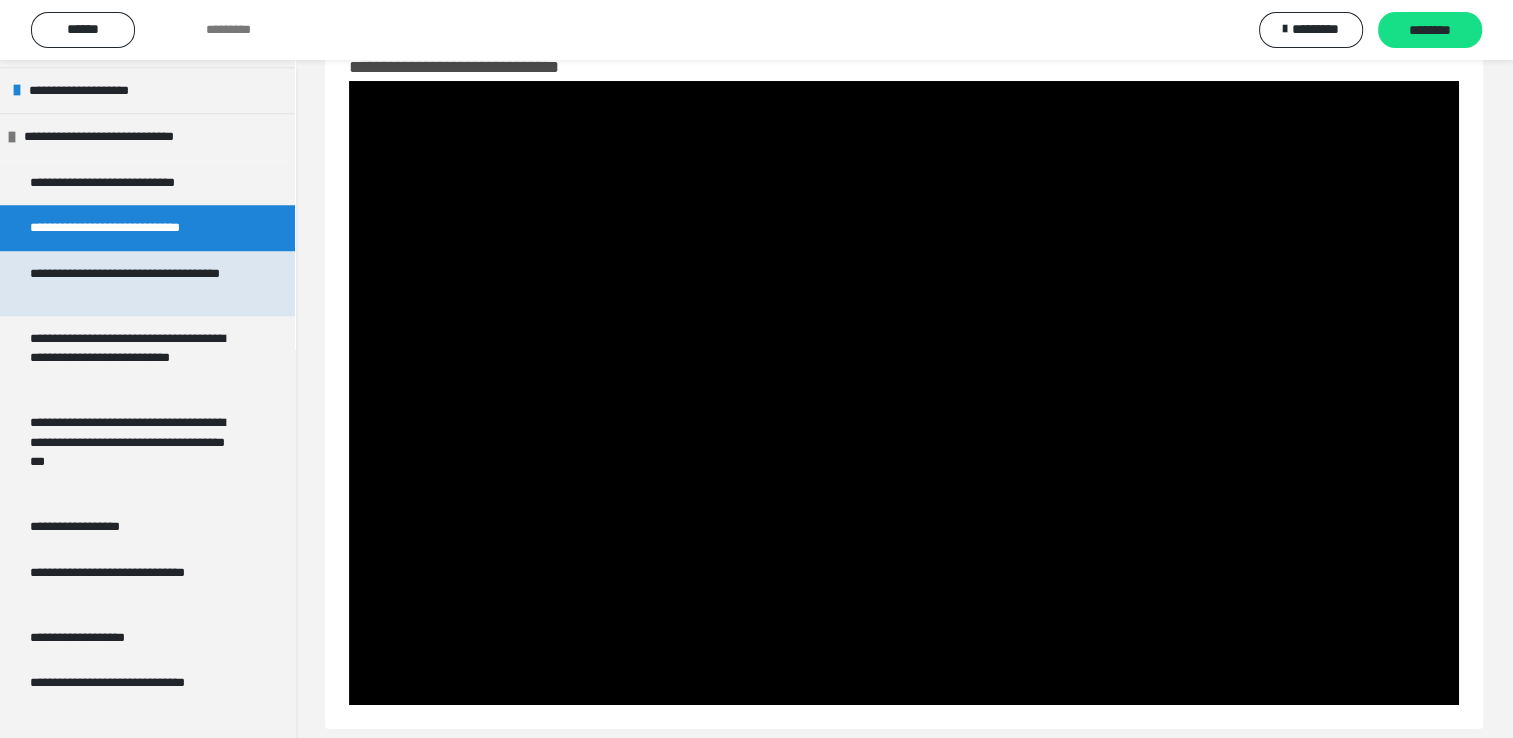 click on "**********" at bounding box center (132, 283) 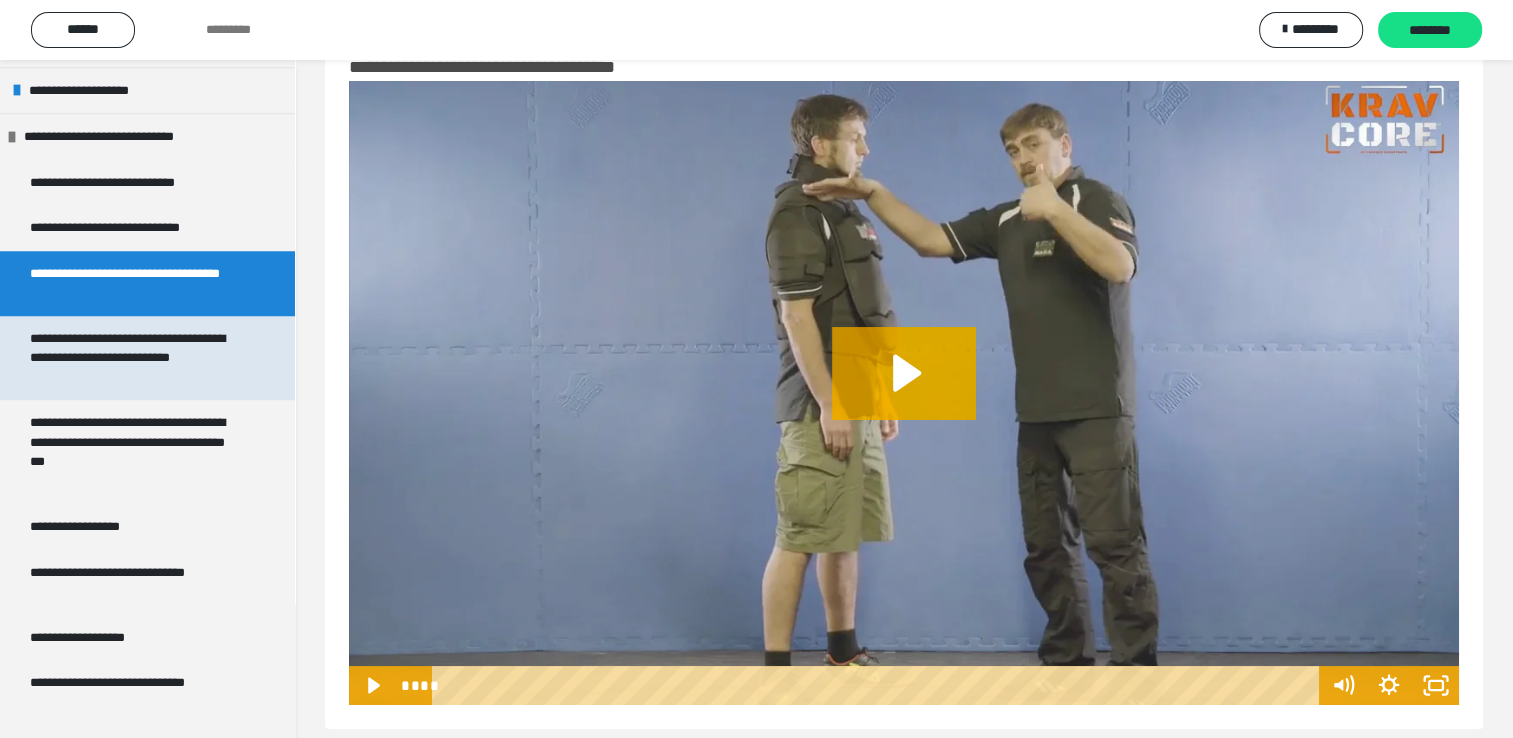 click on "**********" at bounding box center [132, 358] 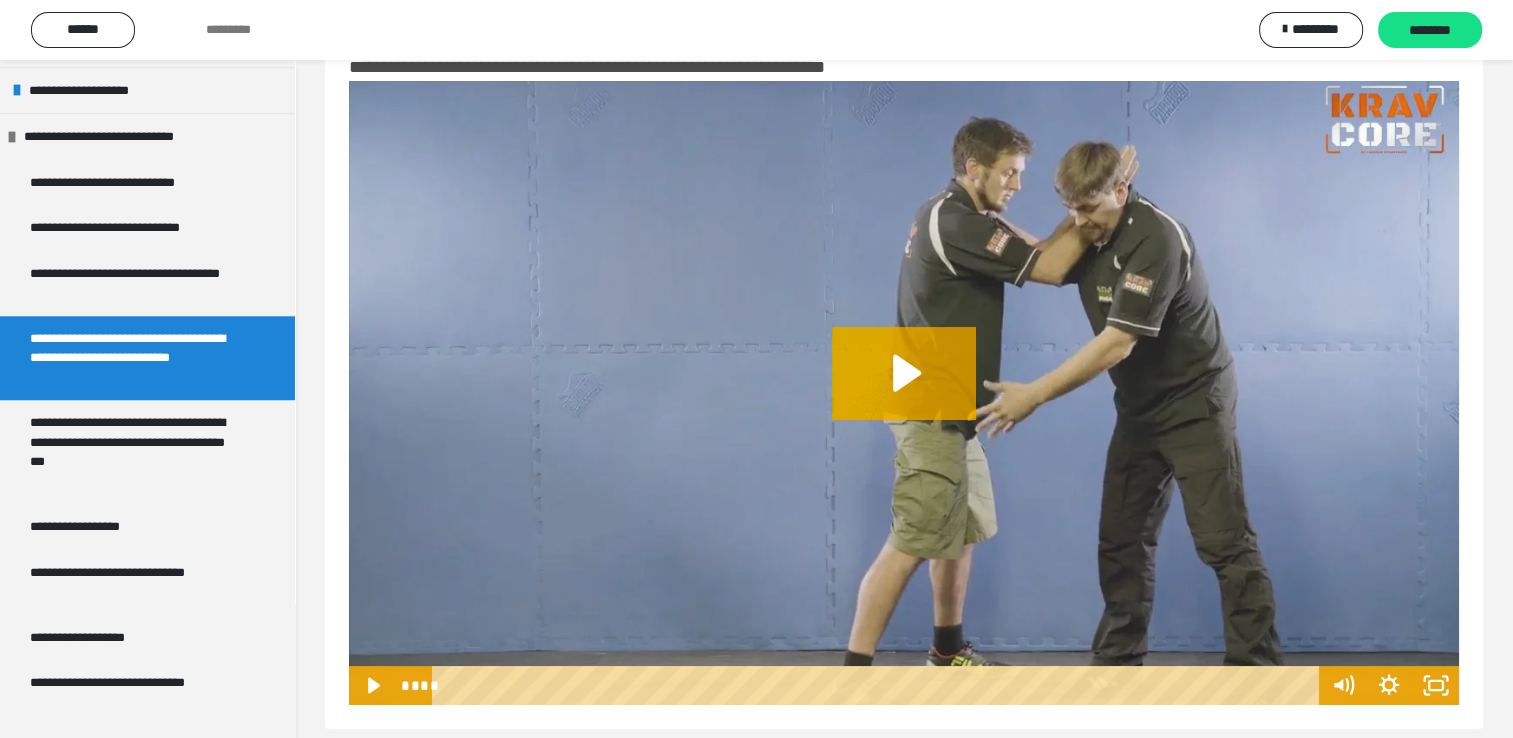 click at bounding box center (904, 393) 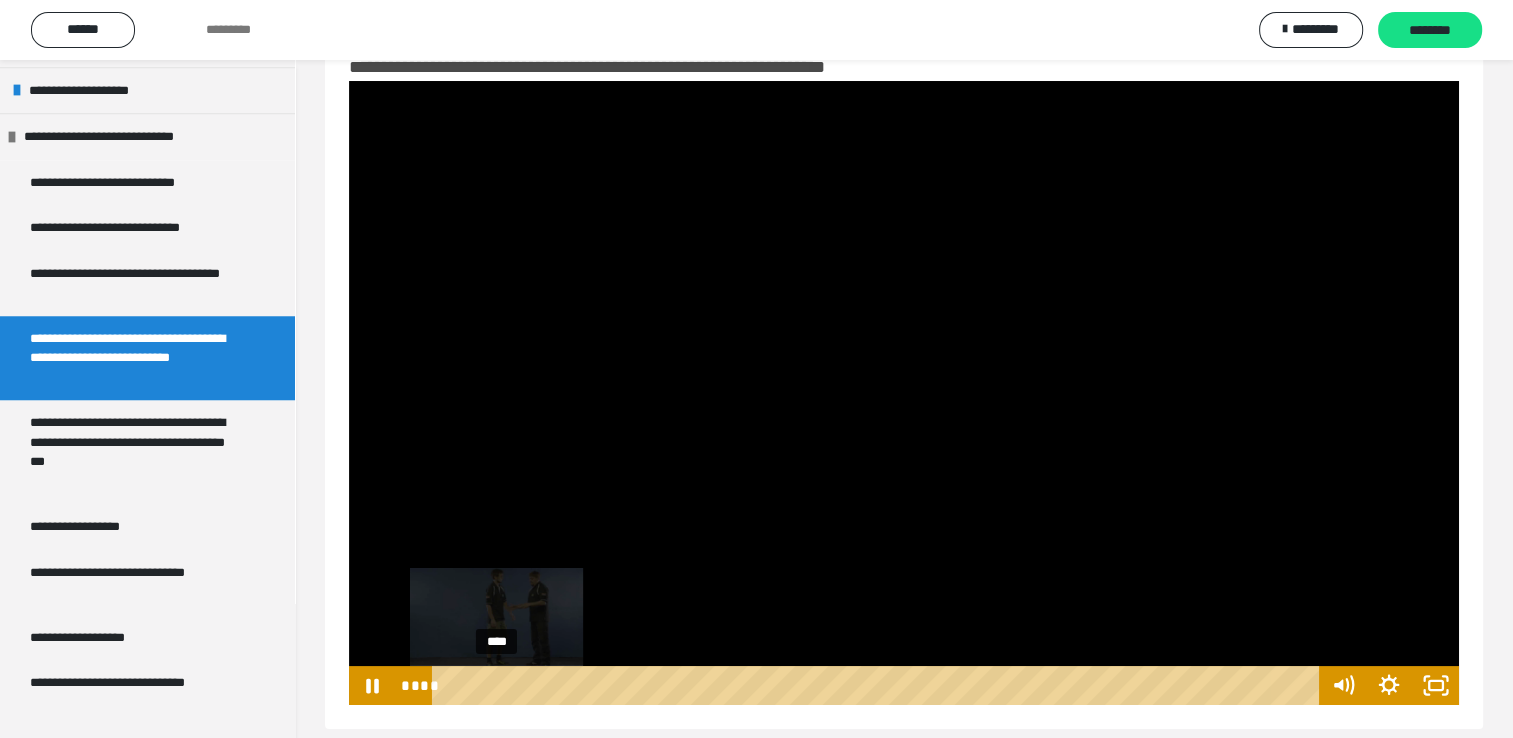 click on "****" at bounding box center (878, 685) 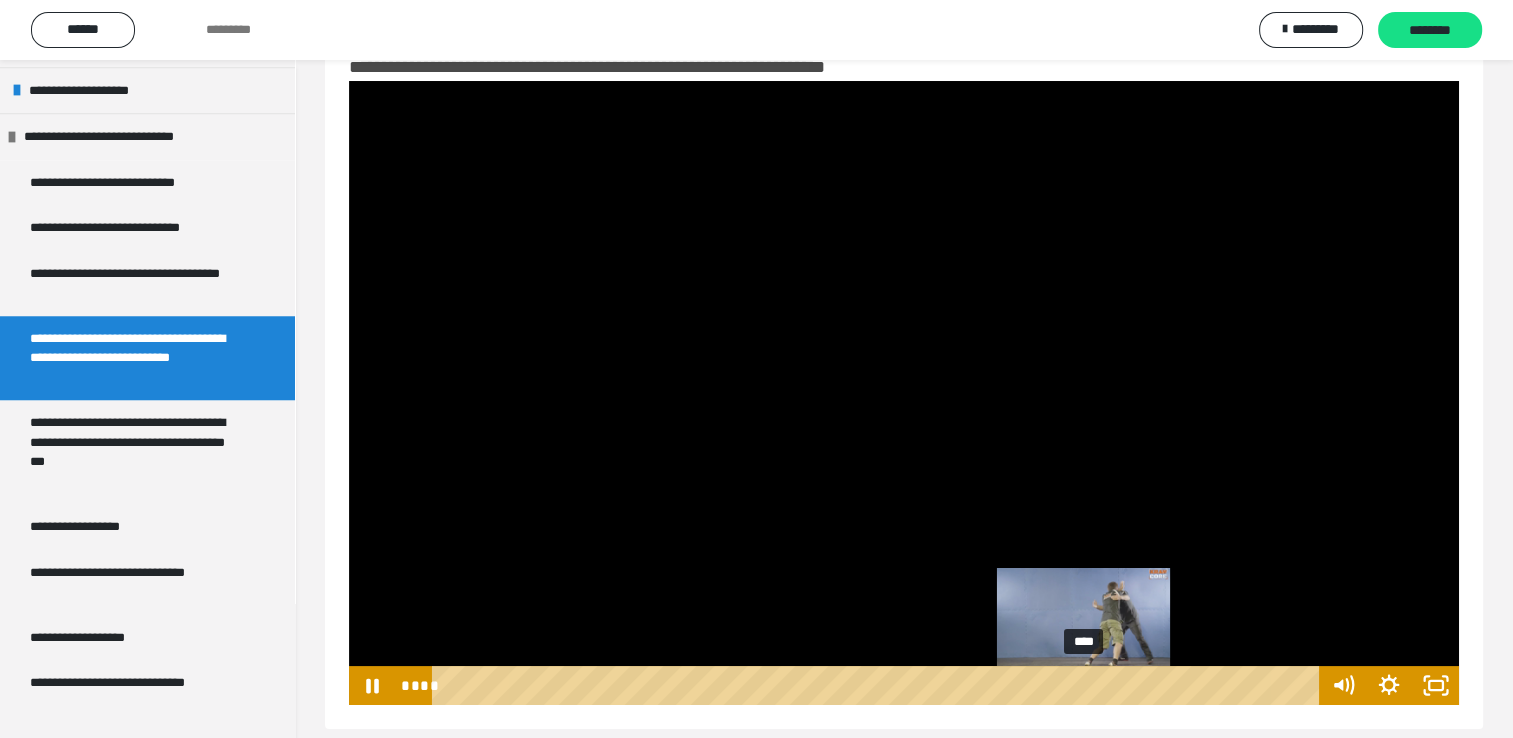click on "****" at bounding box center [878, 685] 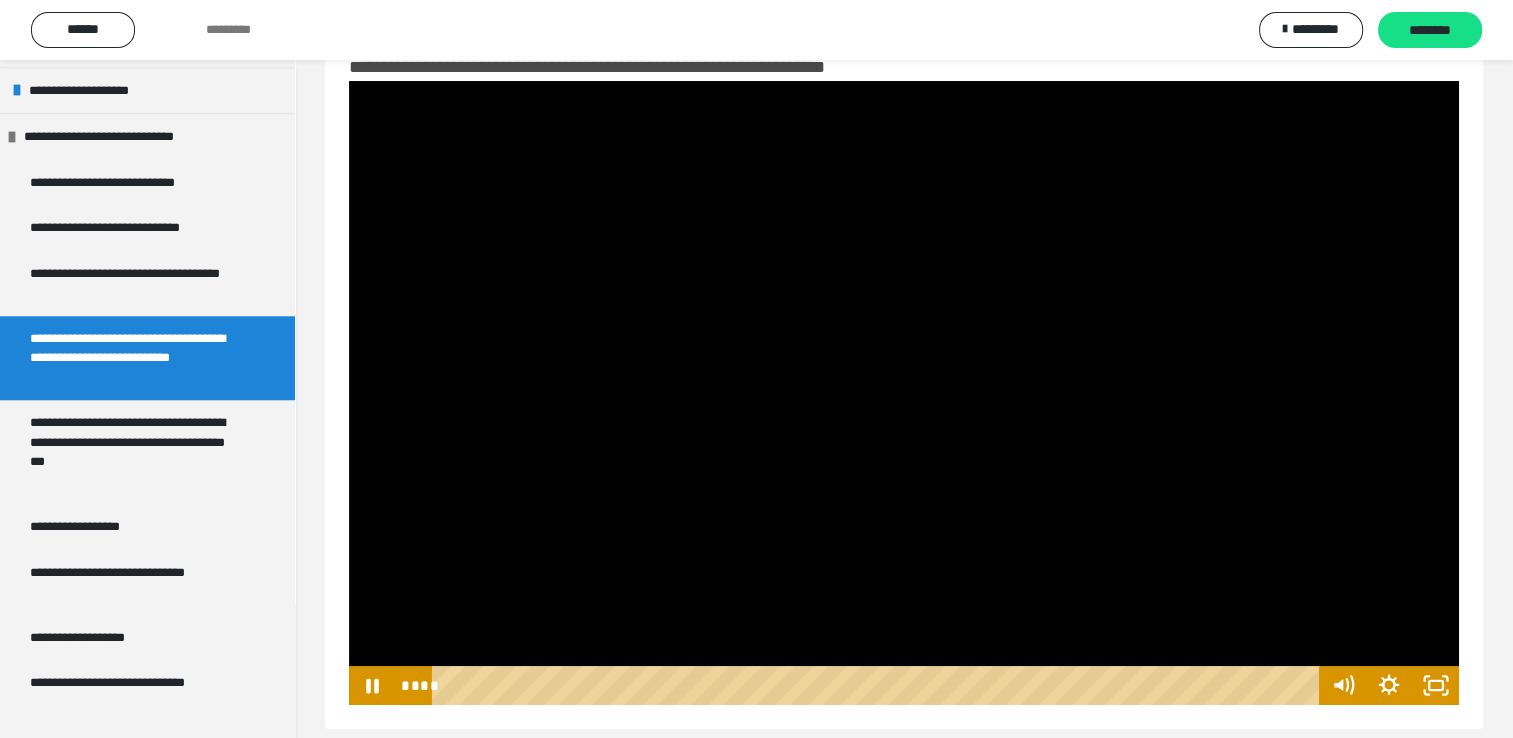 click at bounding box center [904, 393] 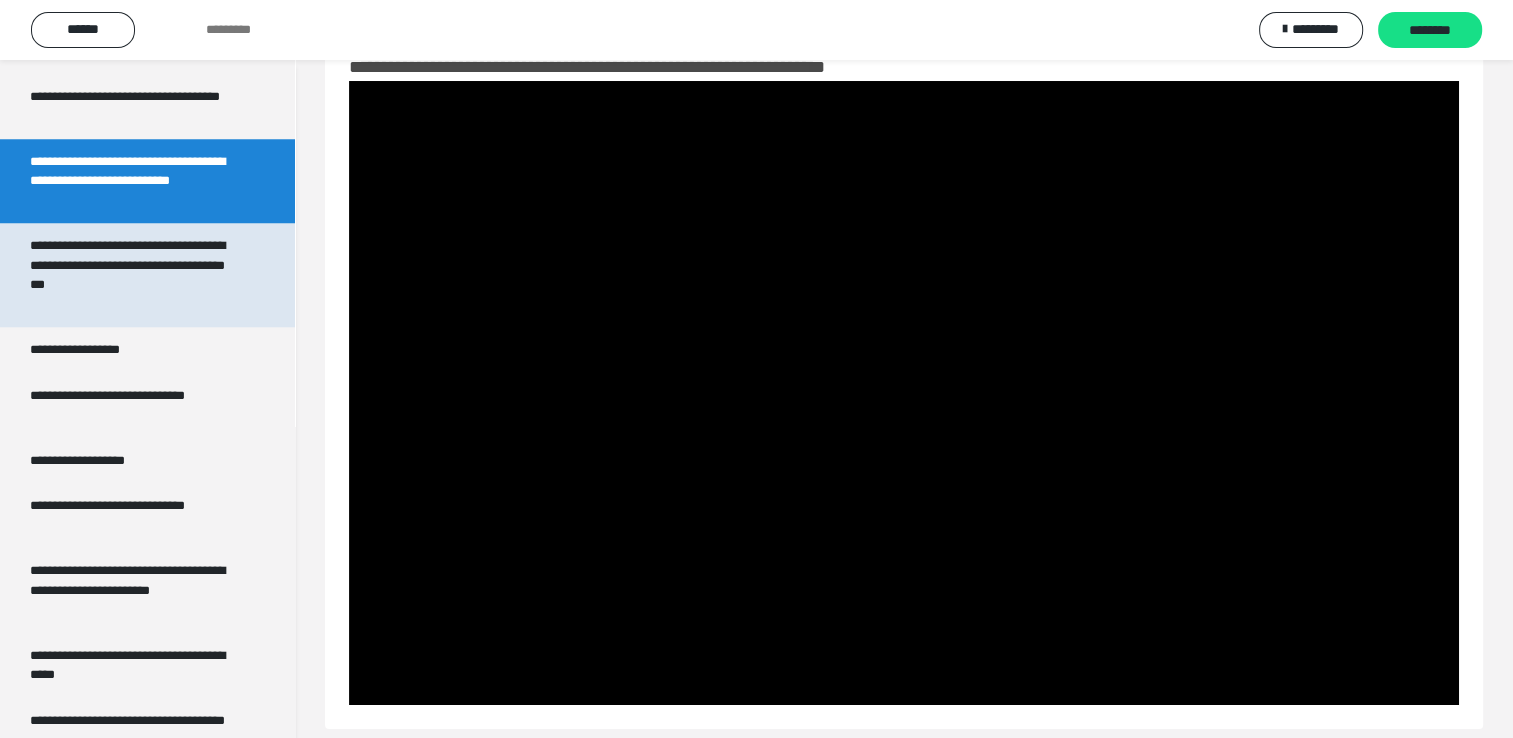scroll, scrollTop: 1922, scrollLeft: 0, axis: vertical 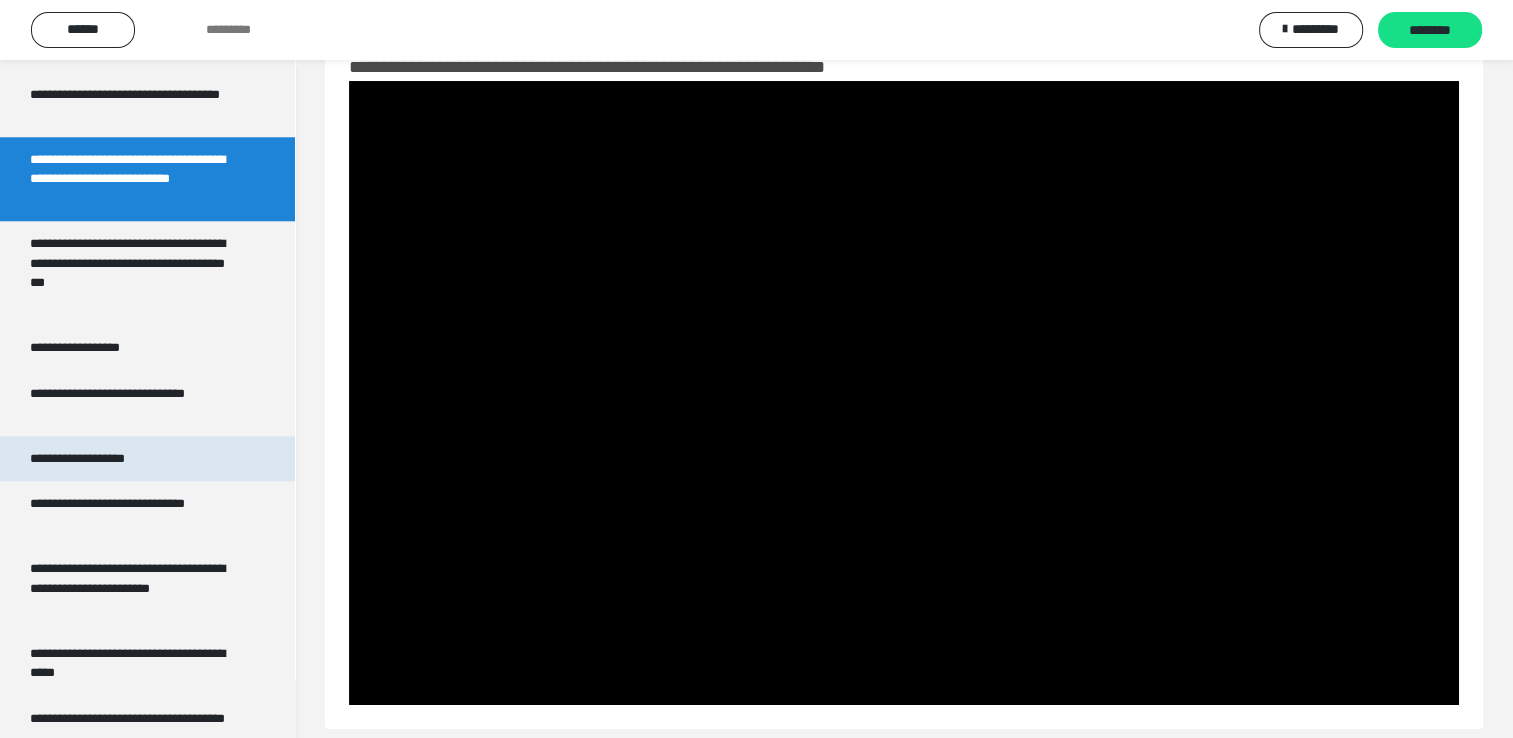 click on "**********" at bounding box center (147, 459) 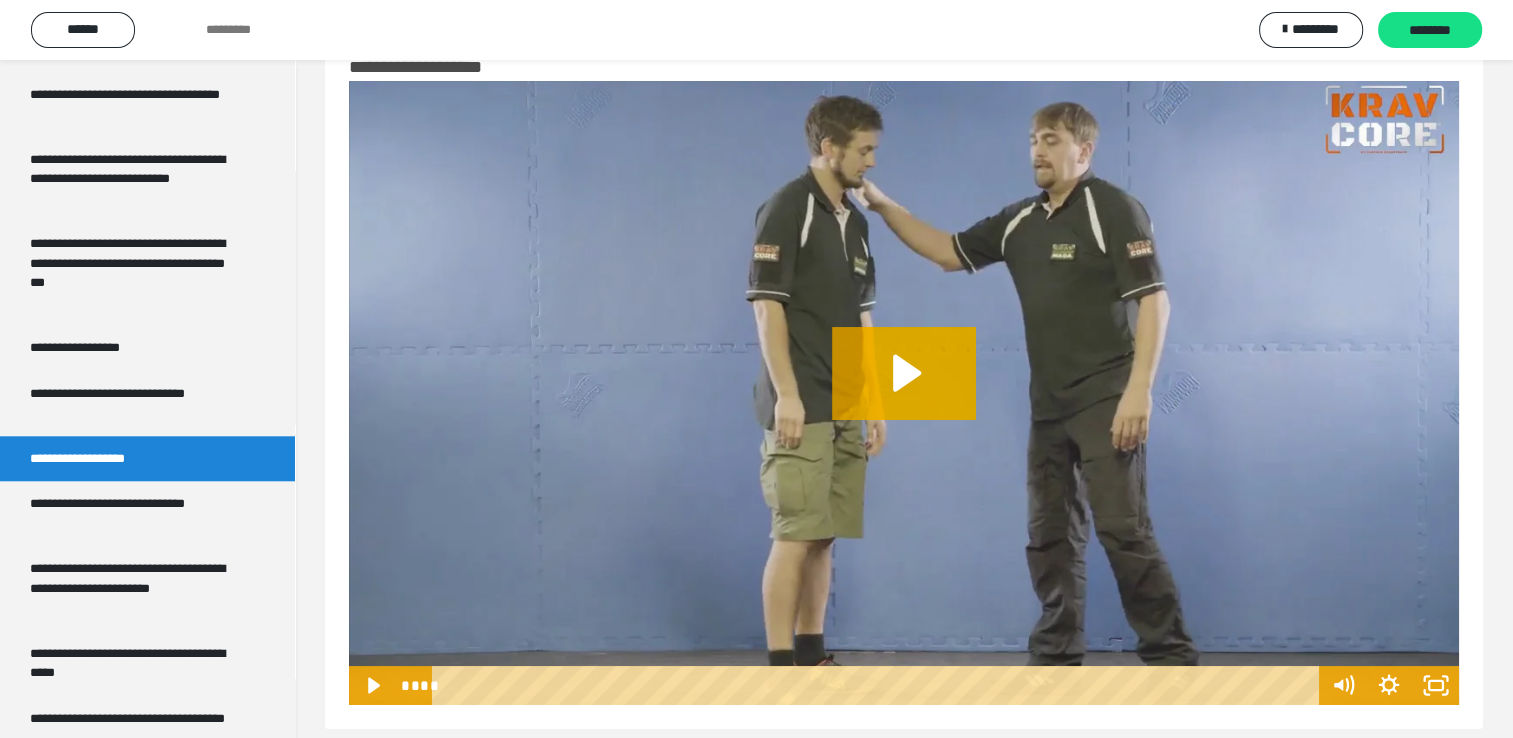 click at bounding box center [904, 393] 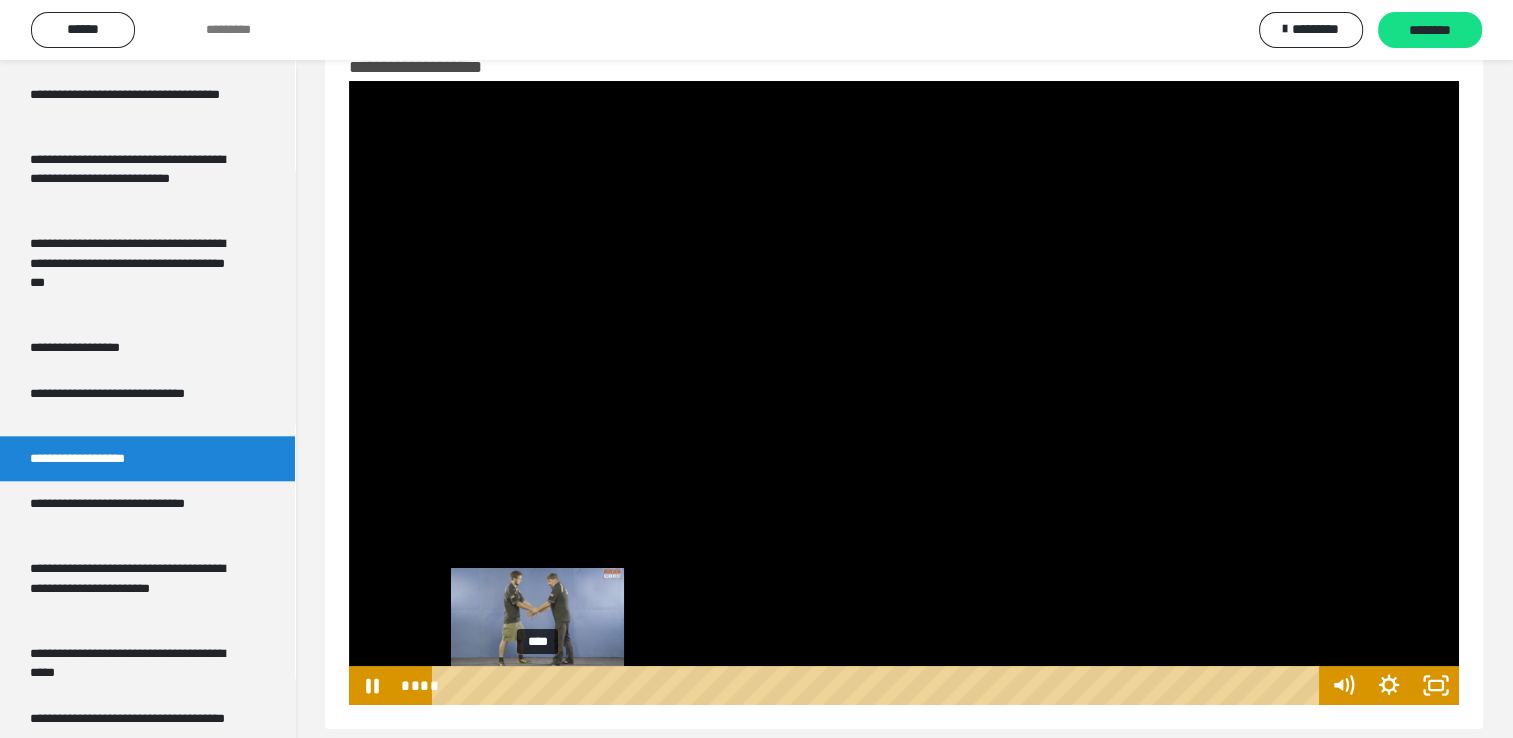 click on "****" at bounding box center [878, 685] 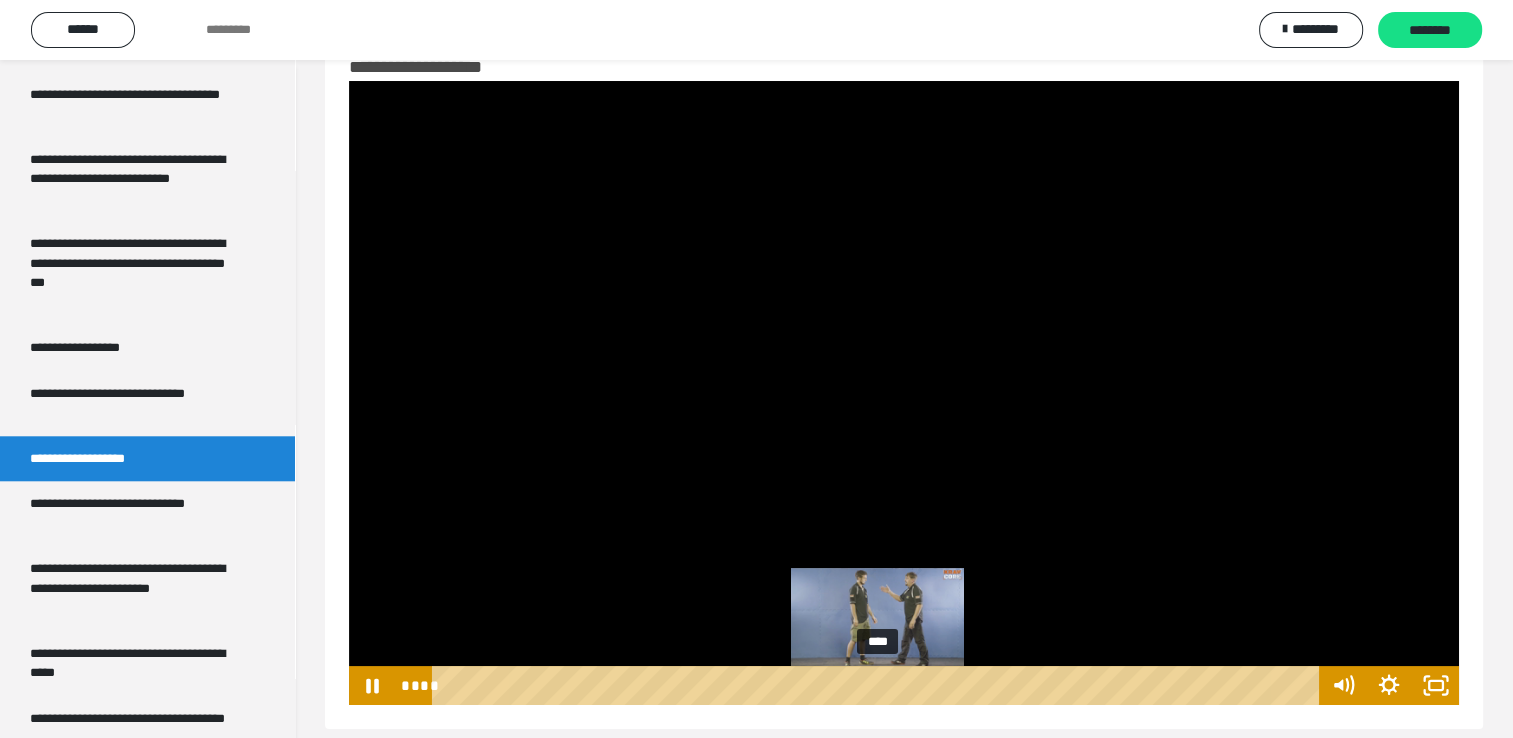click on "****" at bounding box center [878, 685] 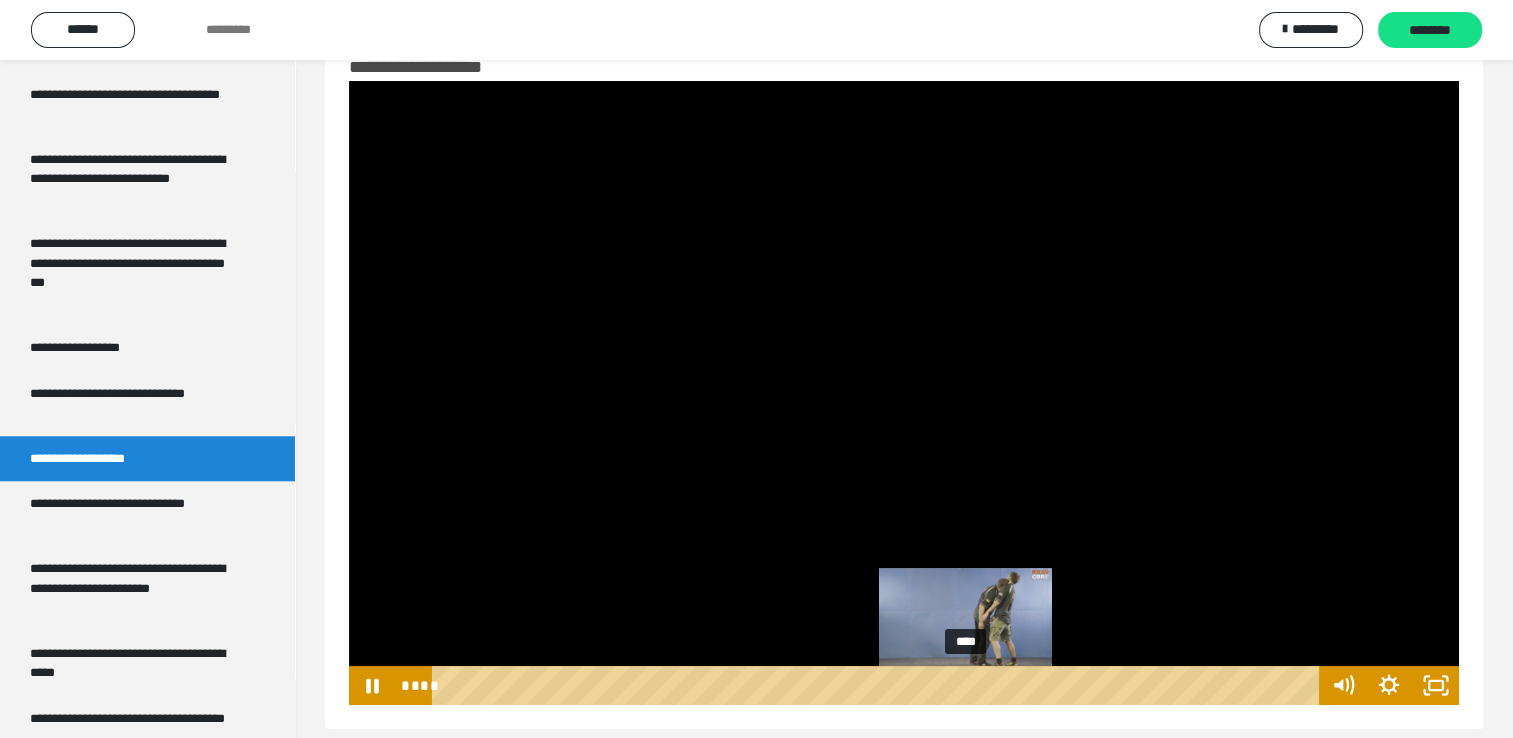 click on "****" at bounding box center [878, 685] 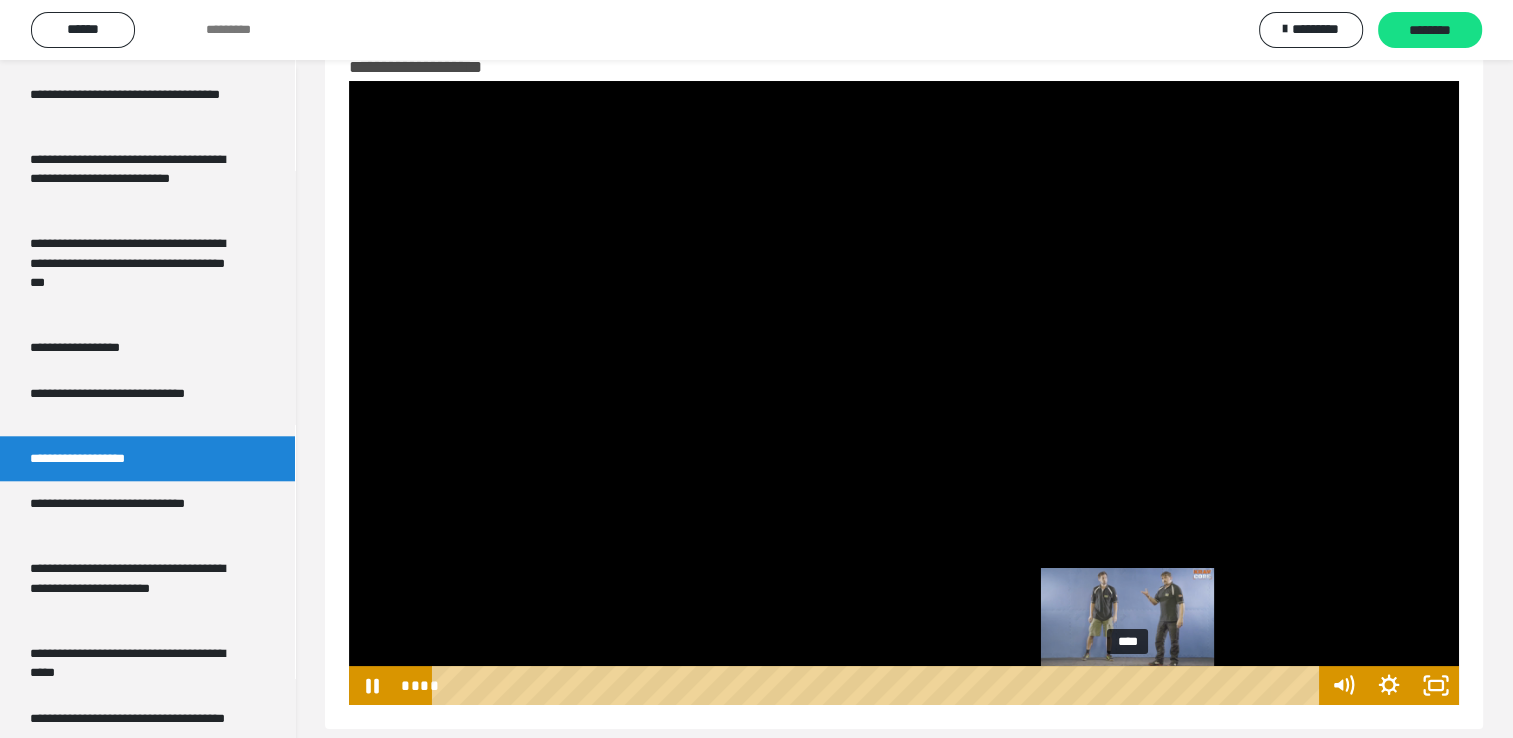 click on "****" at bounding box center [878, 685] 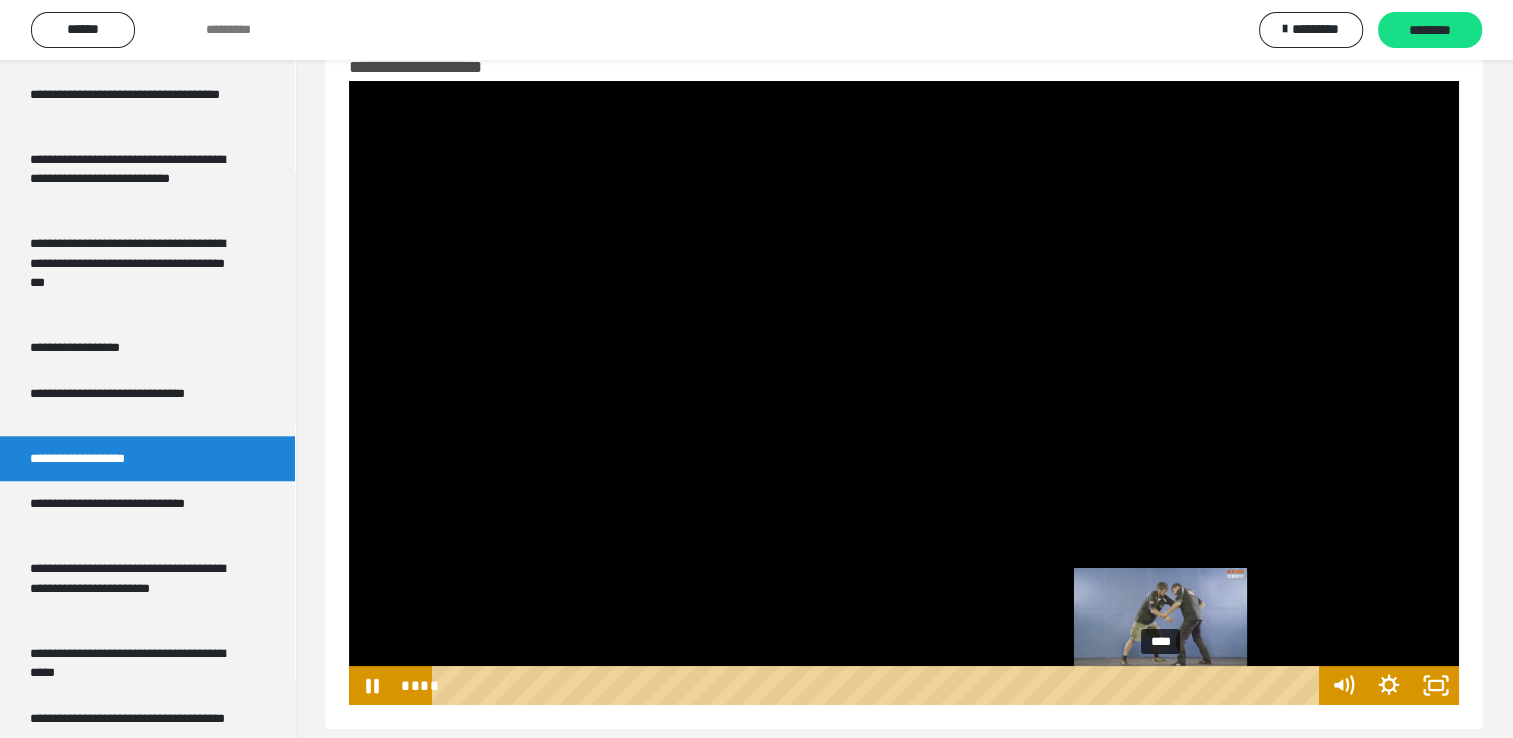 click on "****" at bounding box center (878, 685) 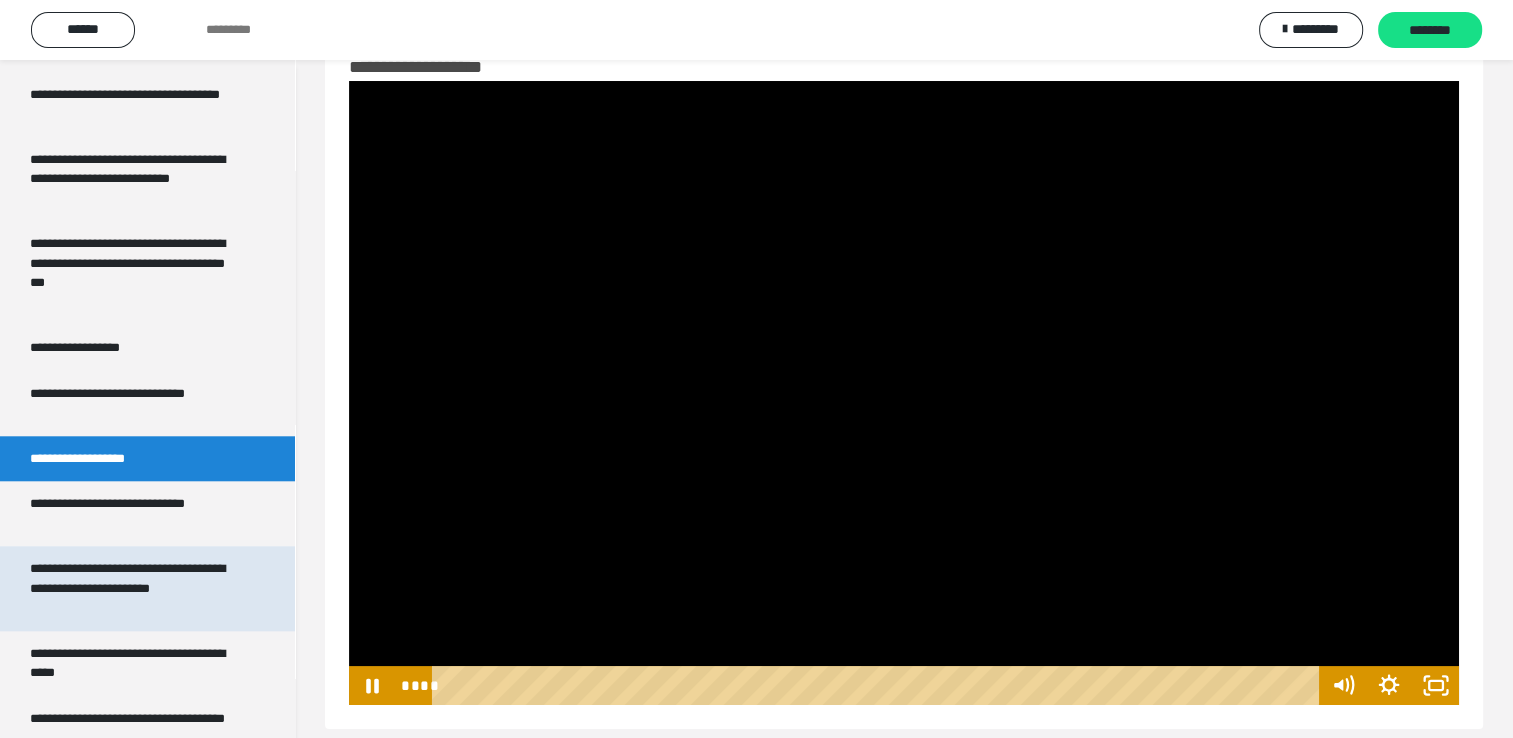 scroll, scrollTop: 2198, scrollLeft: 0, axis: vertical 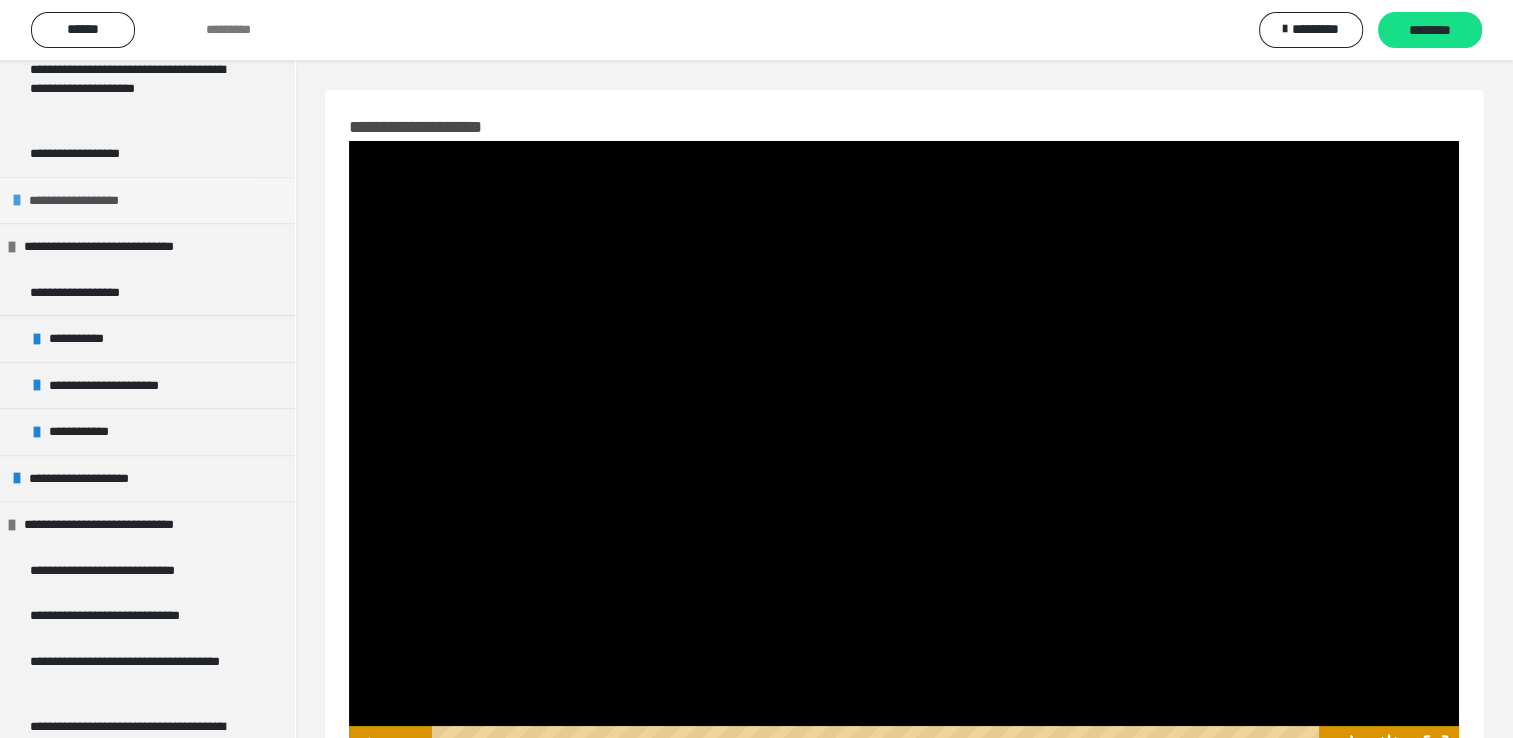 click on "**********" at bounding box center [86, 201] 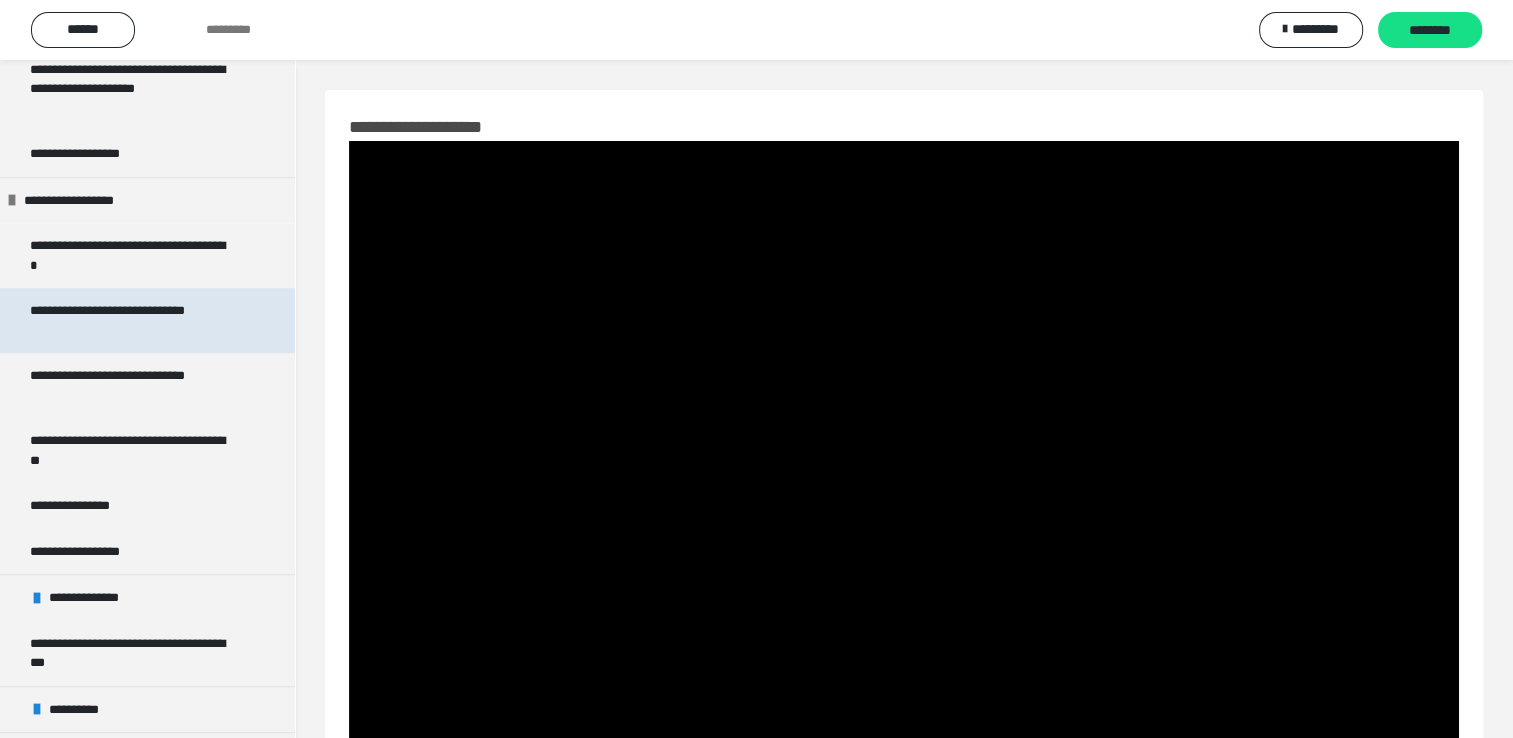 click on "**********" at bounding box center [132, 320] 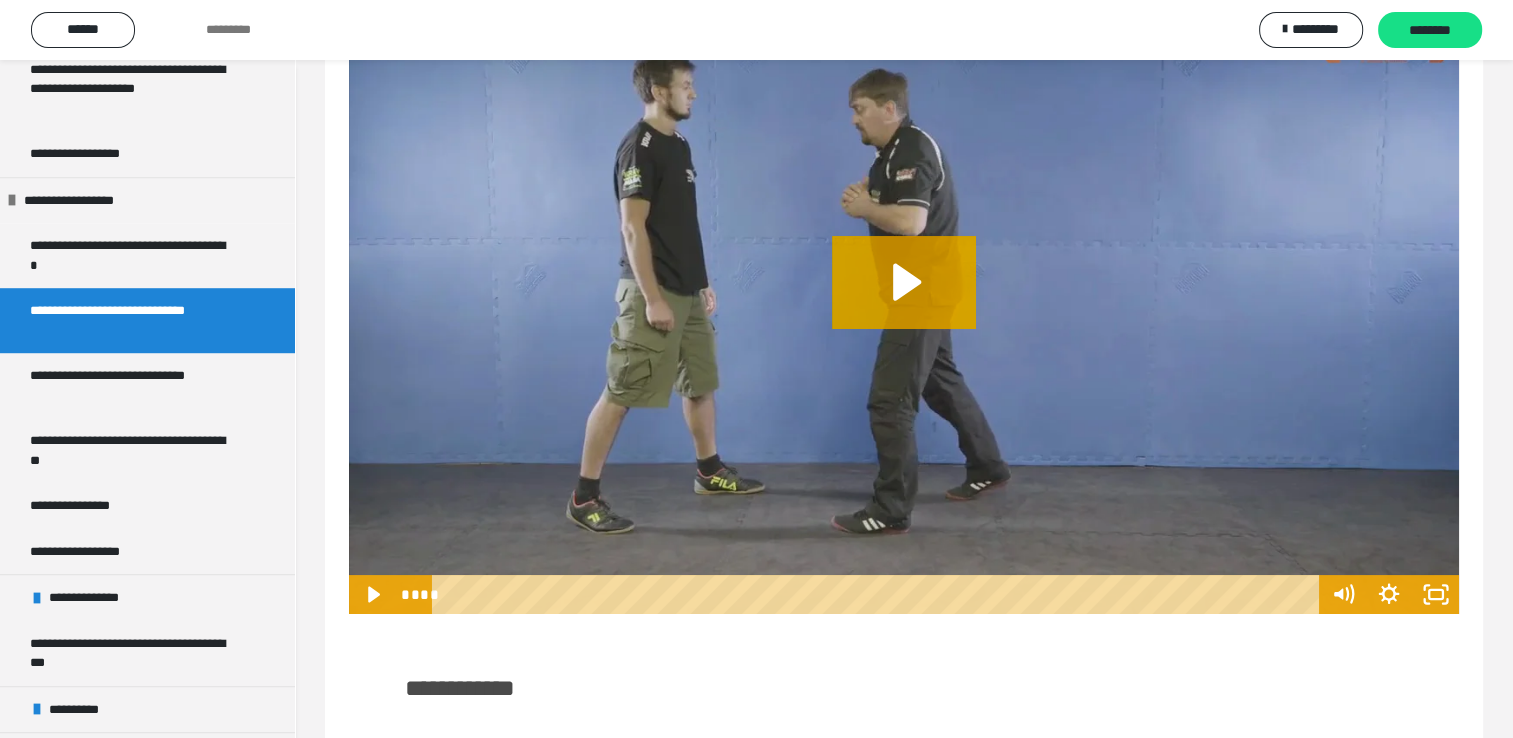 scroll, scrollTop: 40, scrollLeft: 0, axis: vertical 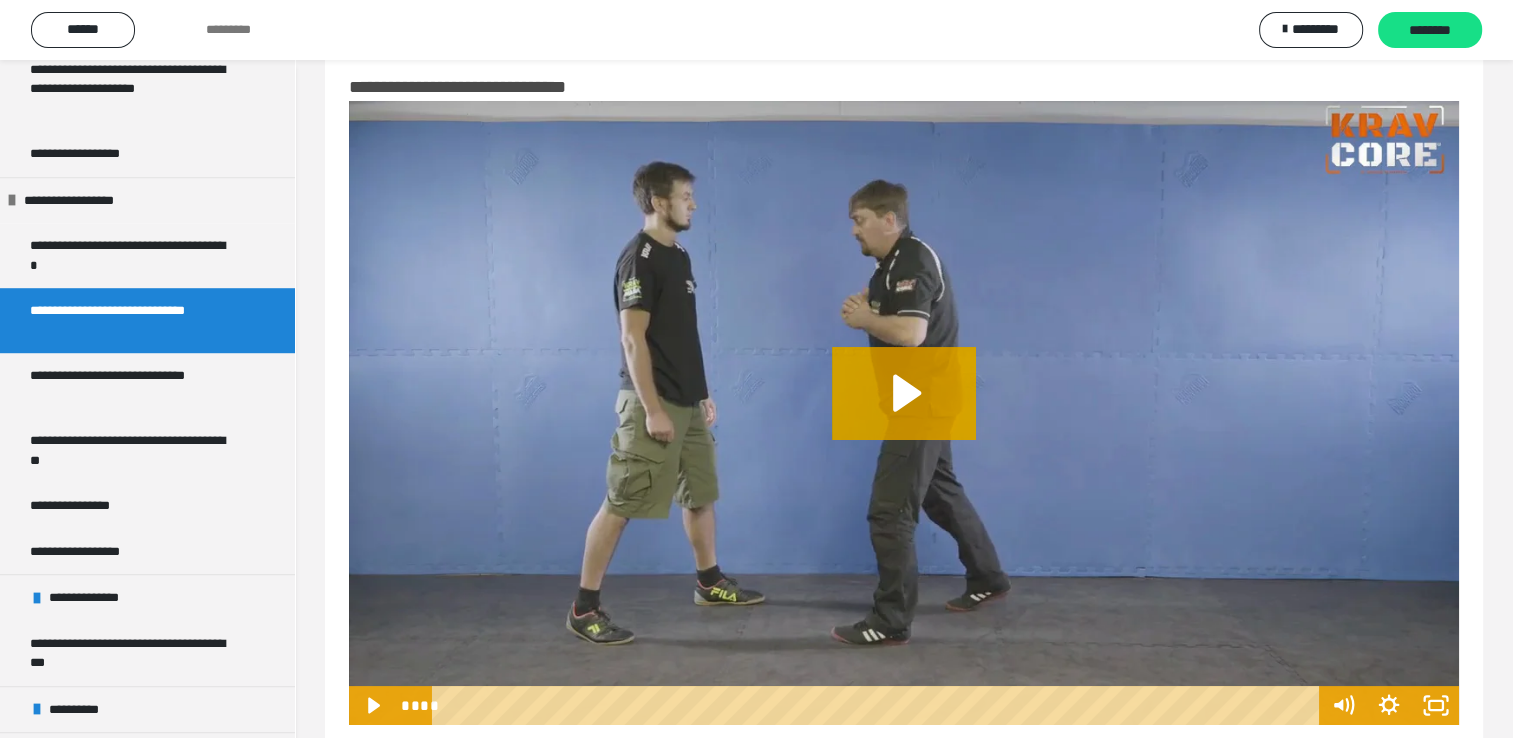 click 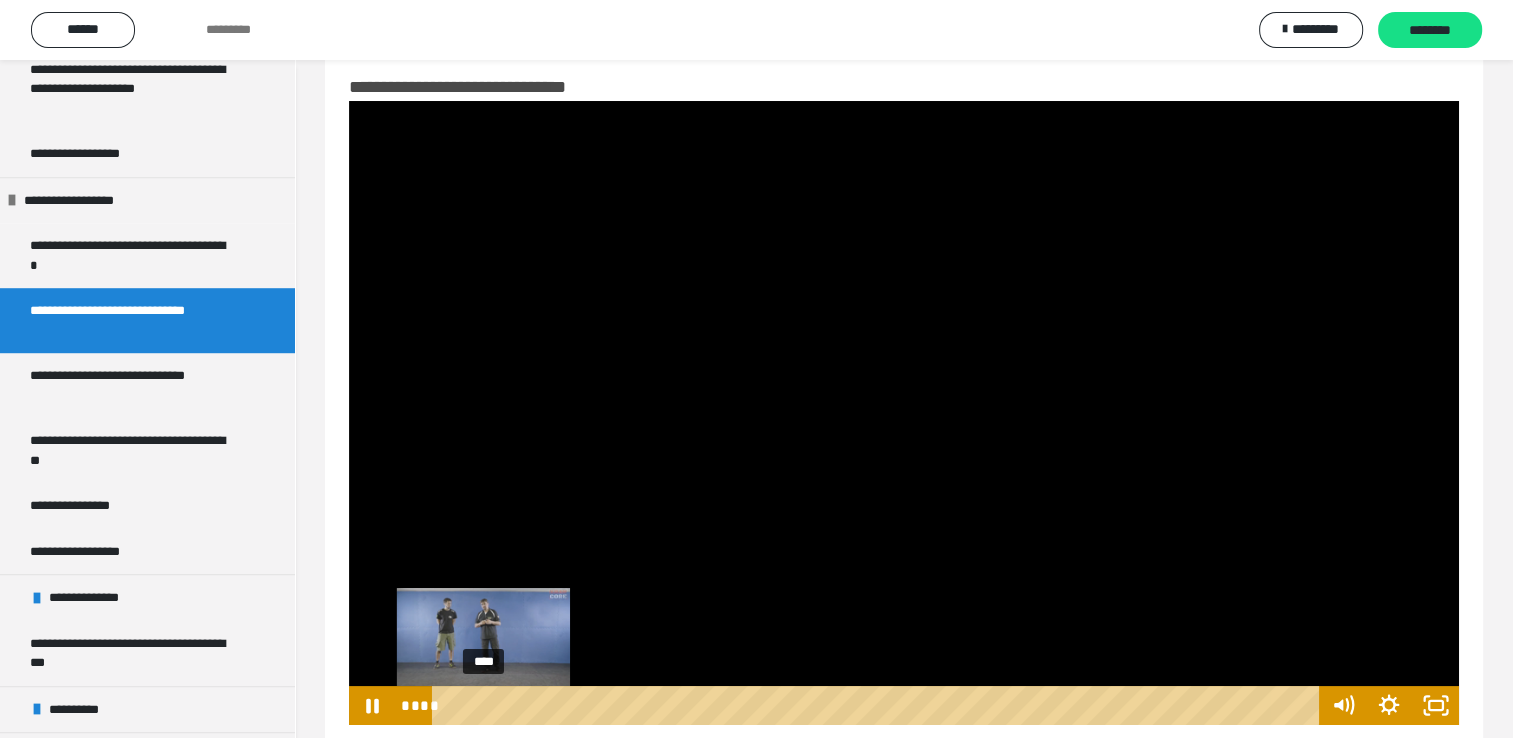 click on "****" at bounding box center [878, 705] 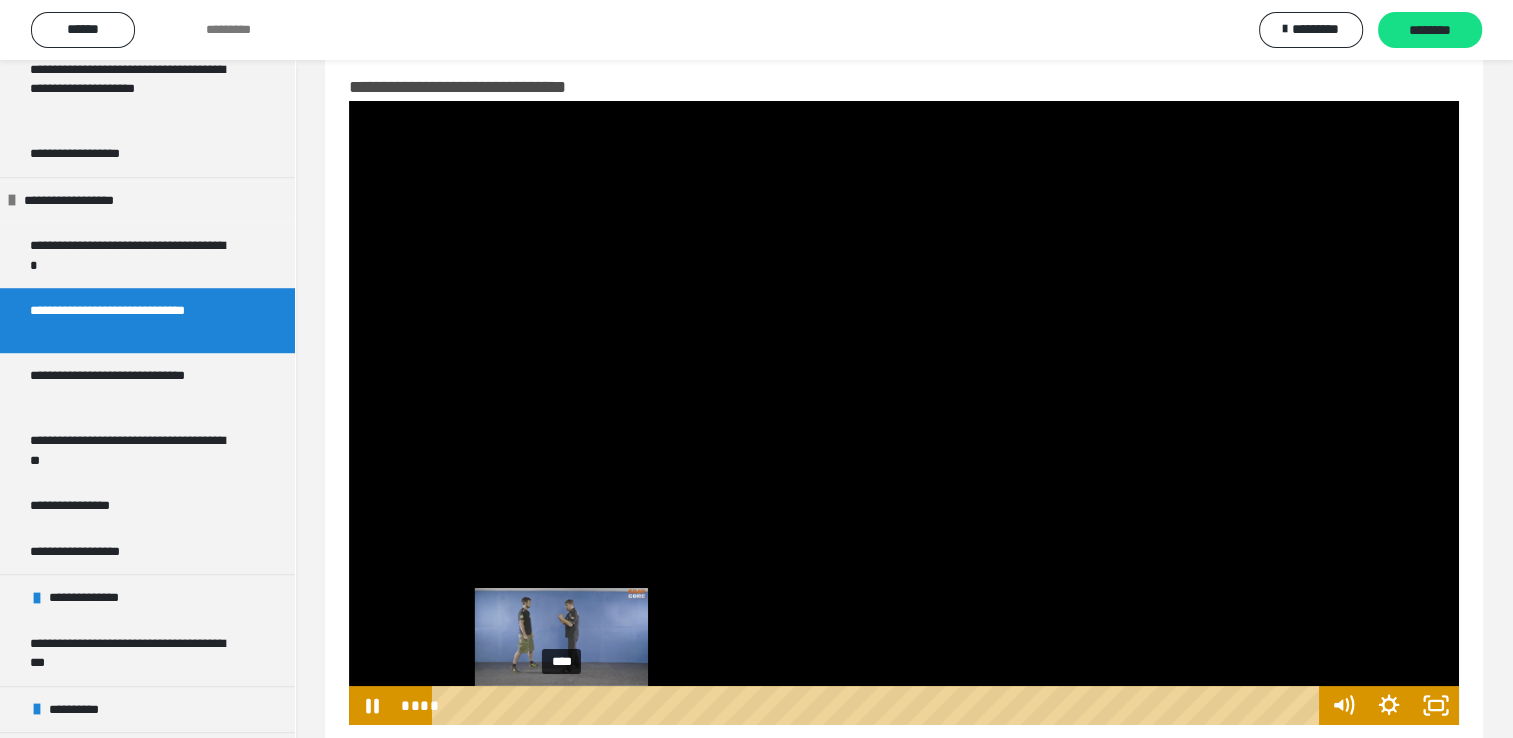 click on "****" at bounding box center [878, 705] 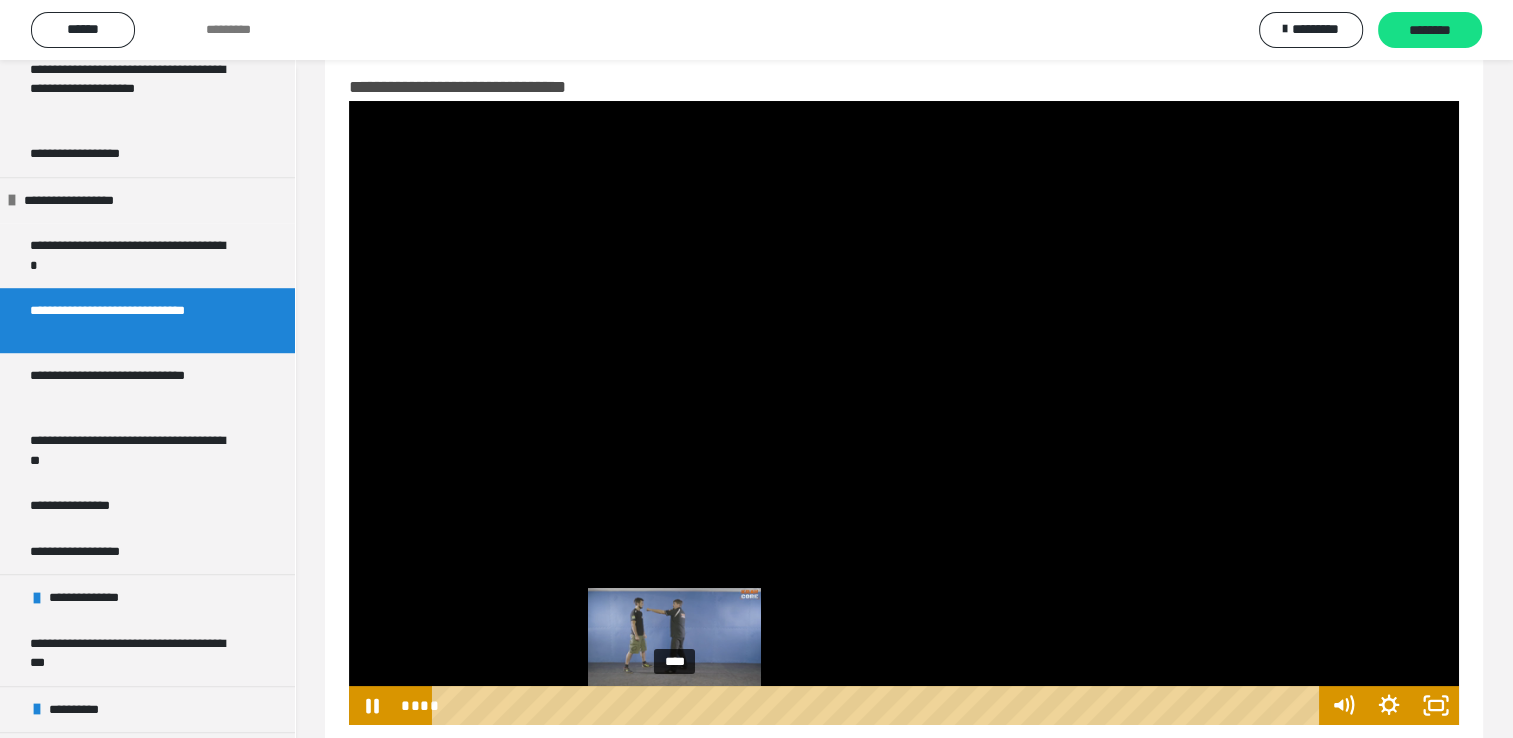 click on "****" at bounding box center (878, 705) 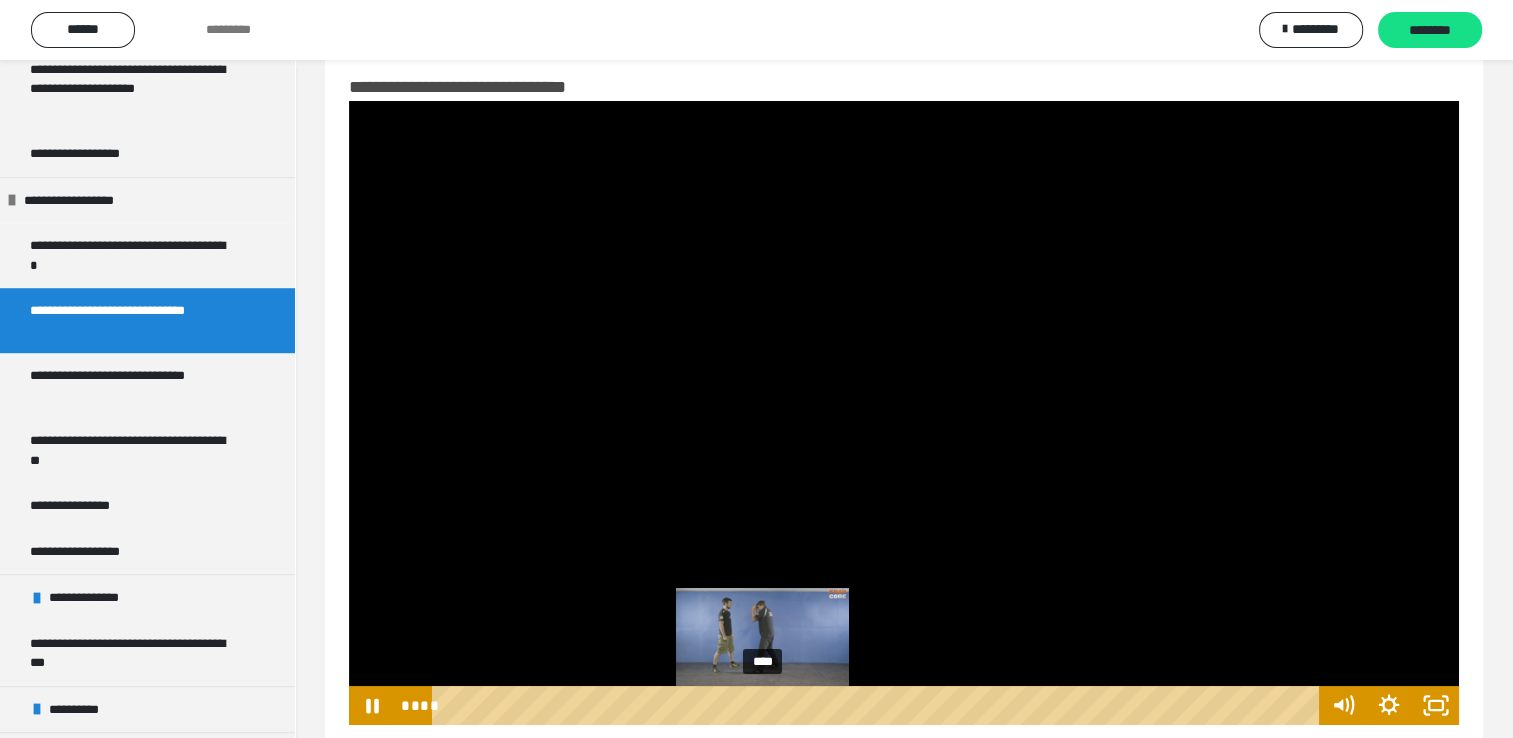 click on "****" at bounding box center (878, 705) 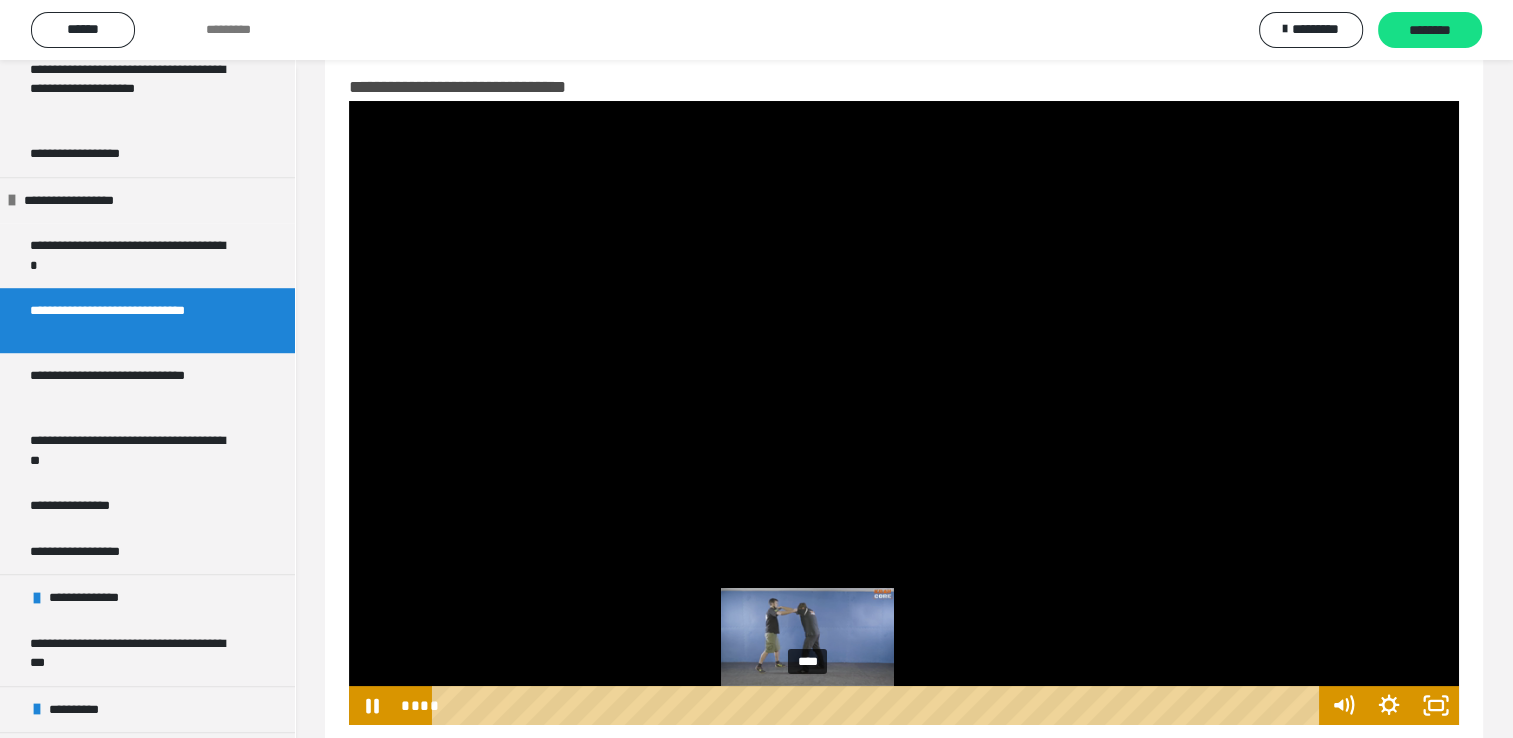 click on "****" at bounding box center [878, 705] 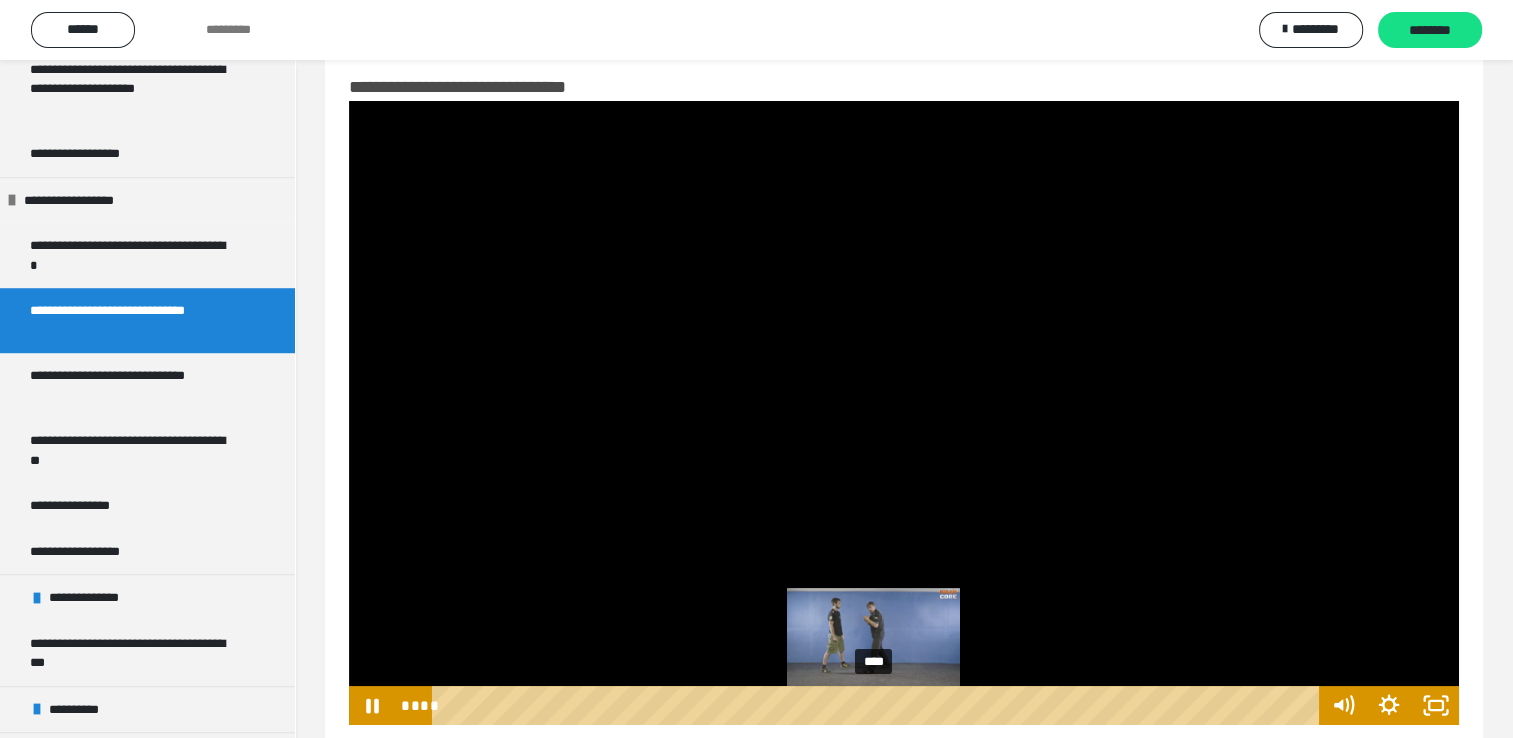 click on "****" at bounding box center (878, 705) 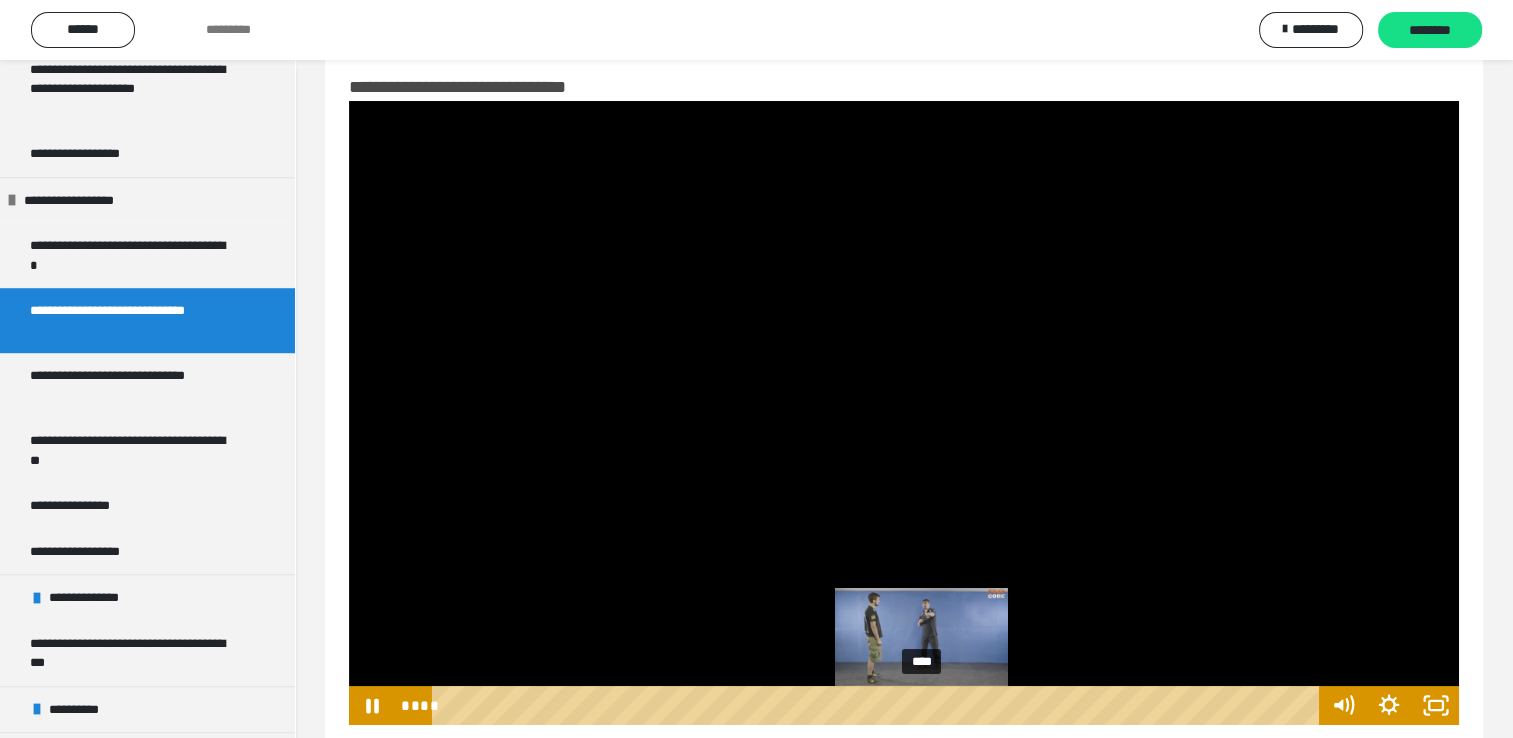 click on "****" at bounding box center (878, 705) 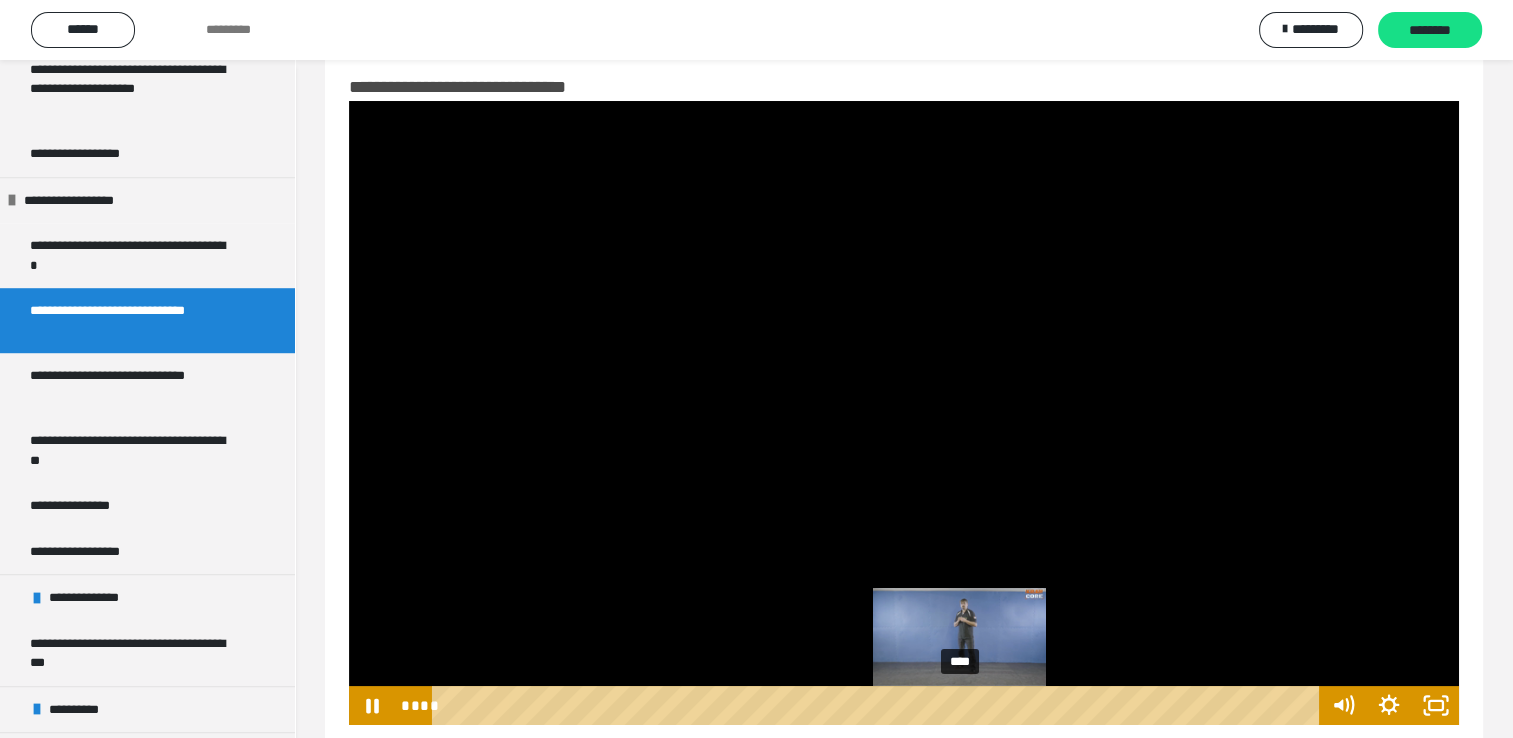 click on "****" at bounding box center (878, 705) 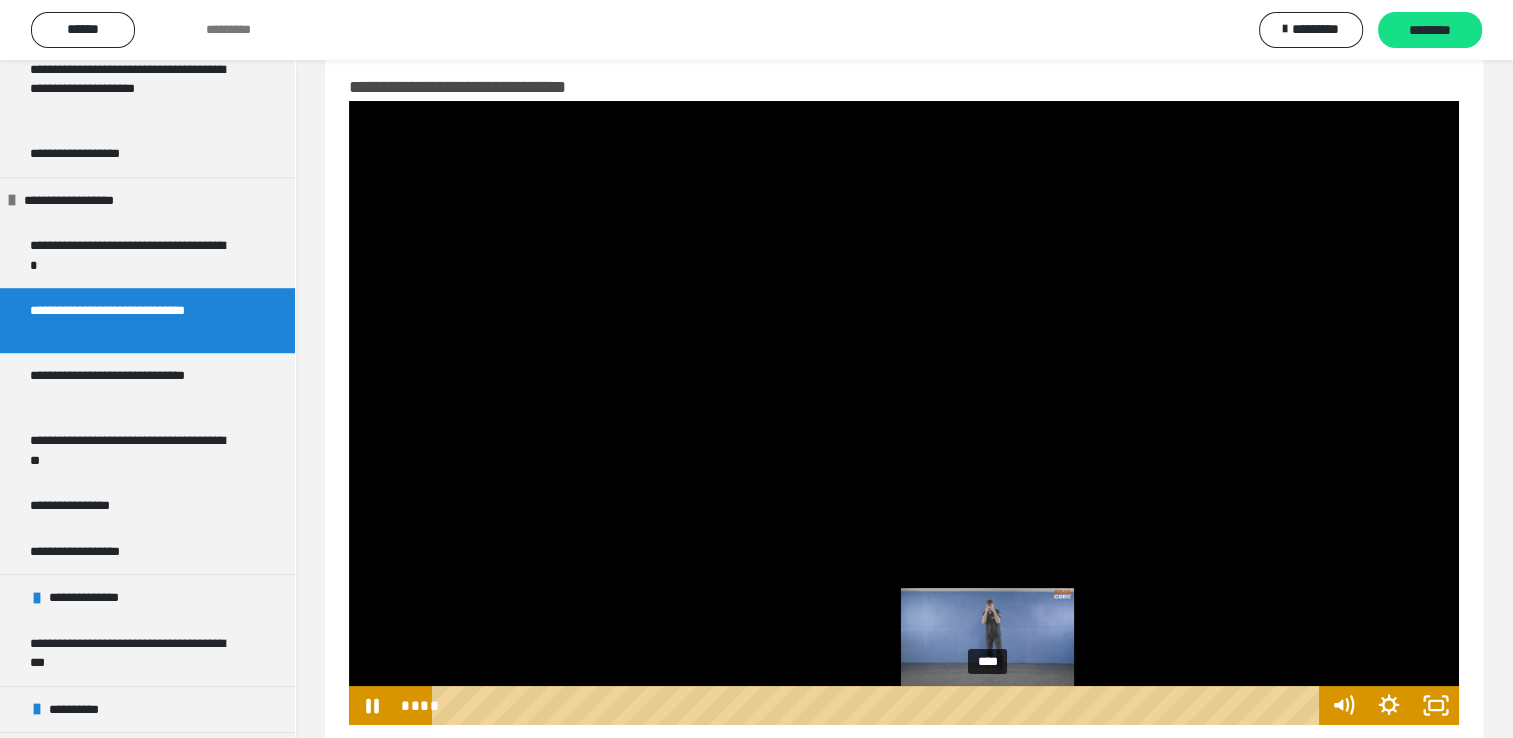 click on "****" at bounding box center (878, 705) 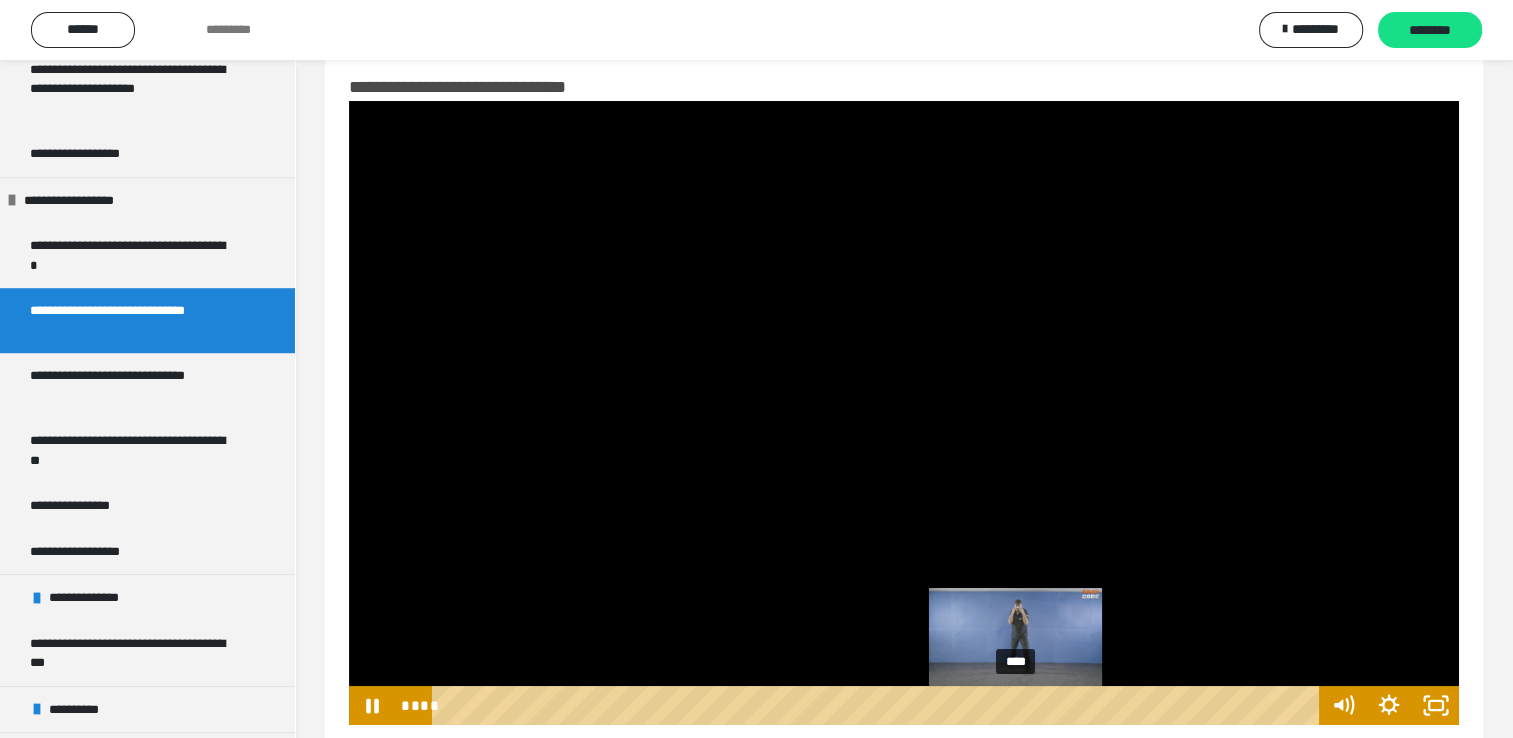 click on "****" at bounding box center (878, 705) 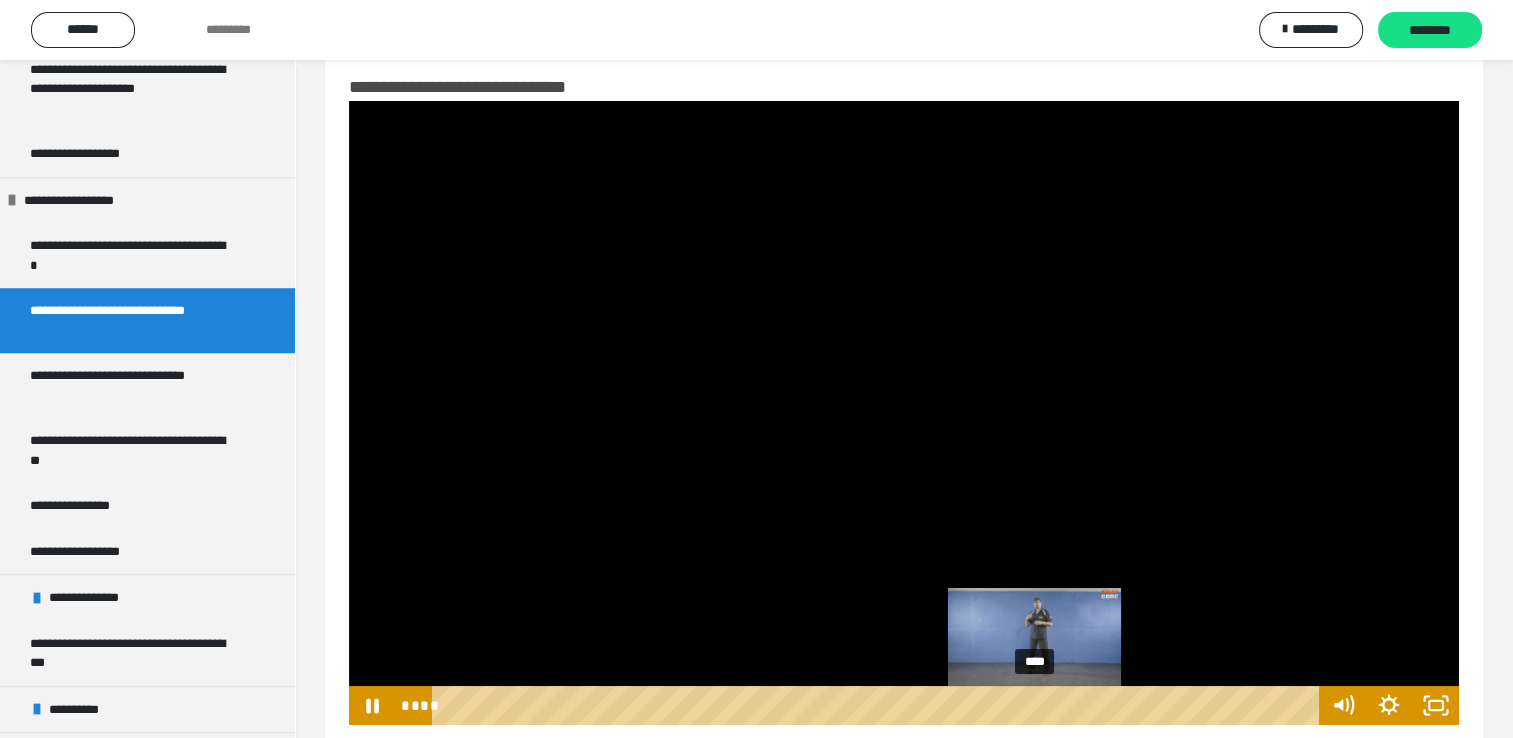click on "****" at bounding box center (878, 705) 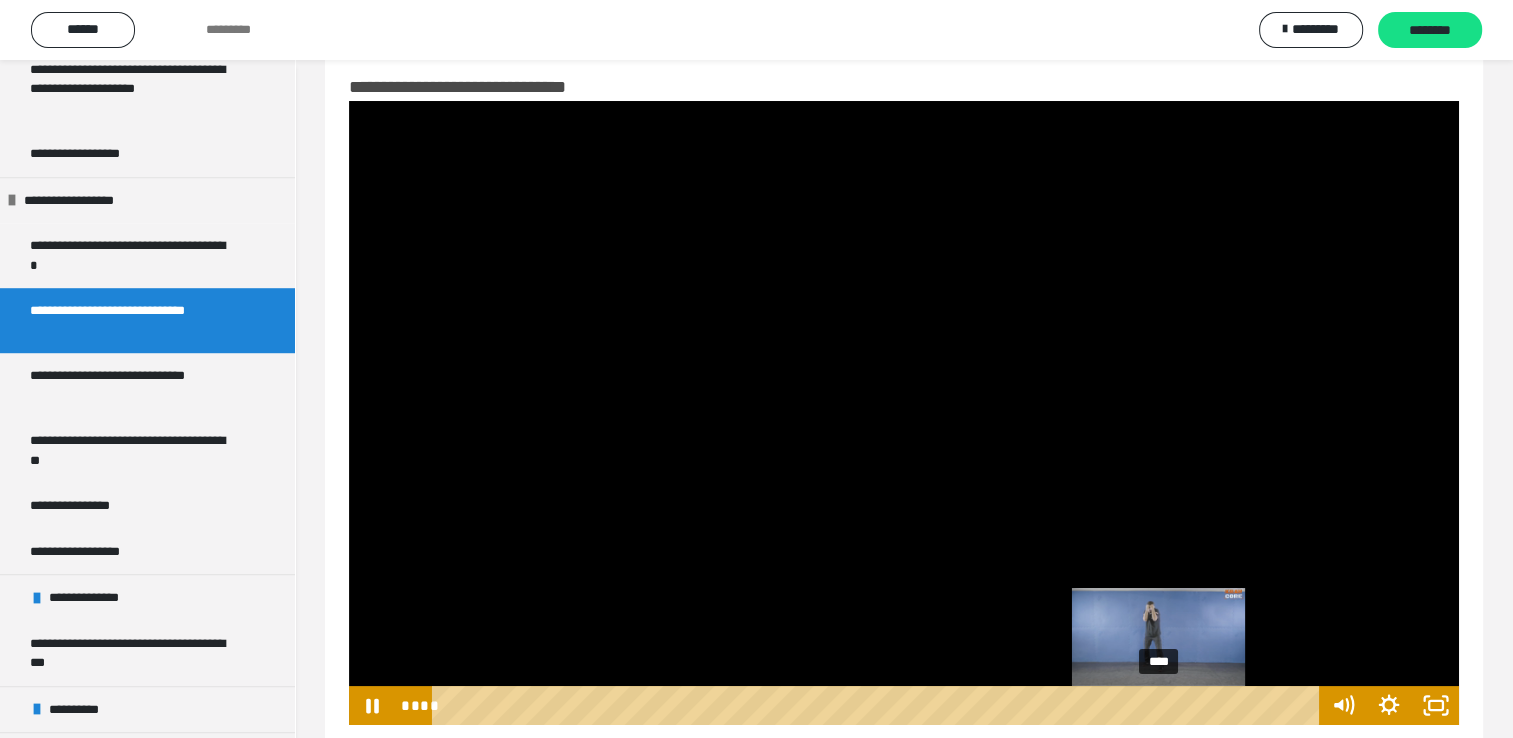 click on "****" at bounding box center (878, 705) 